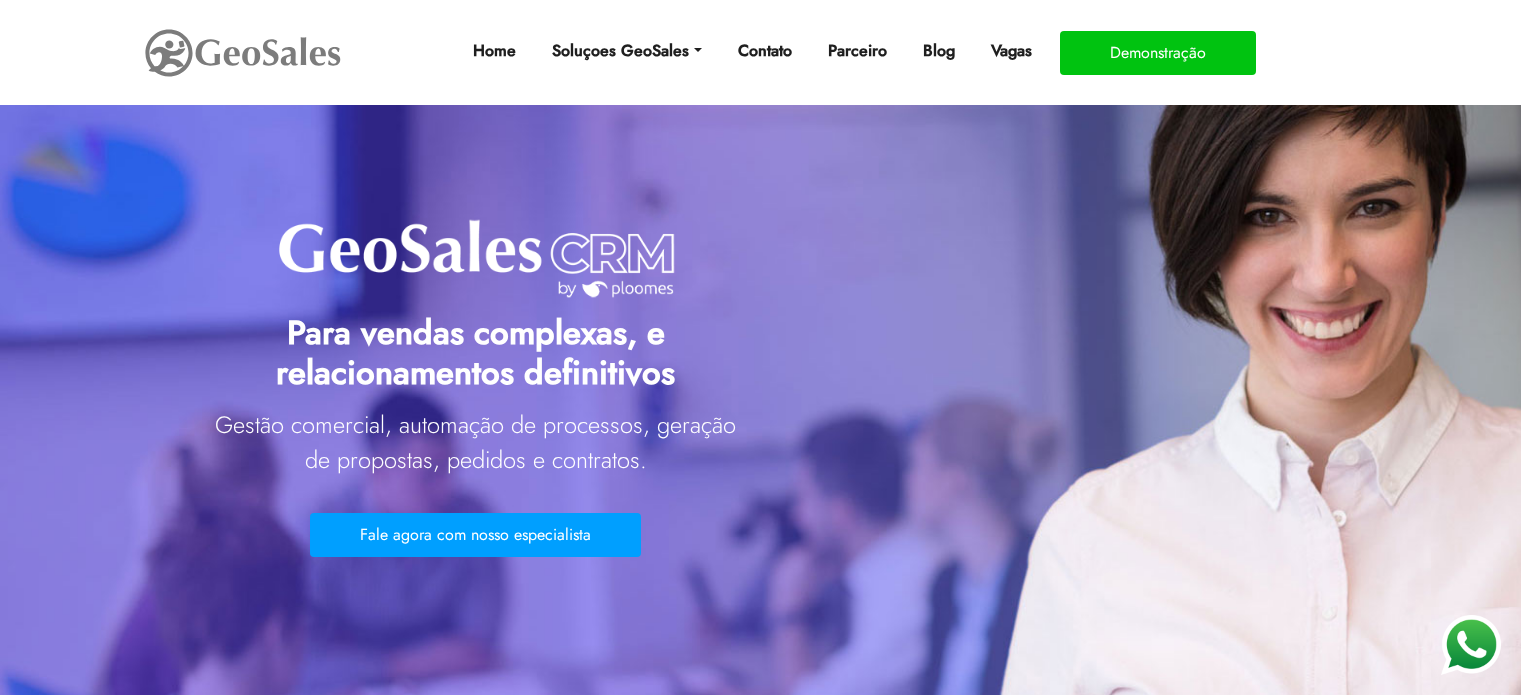 scroll, scrollTop: 0, scrollLeft: 0, axis: both 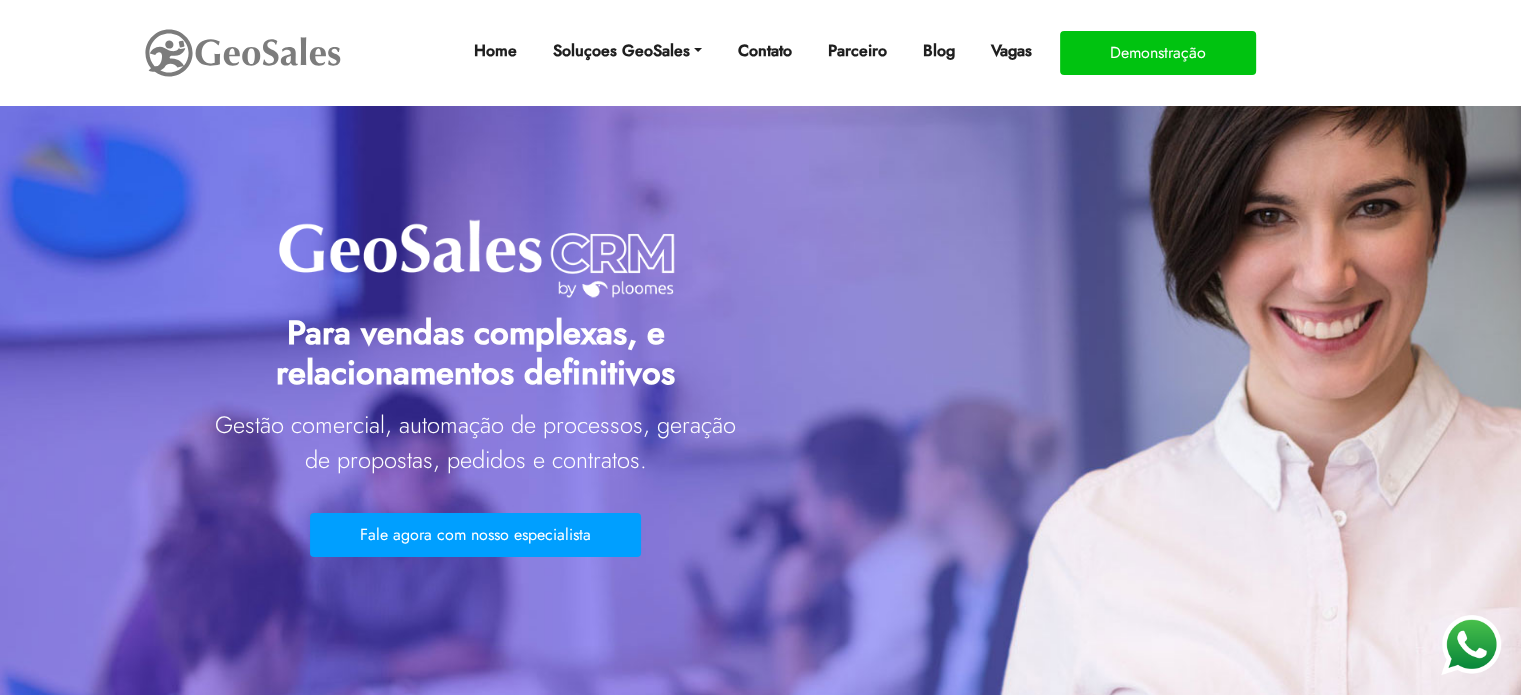 click on "Para vendas complexas, e relacionamentos definitivos" at bounding box center [476, 351] 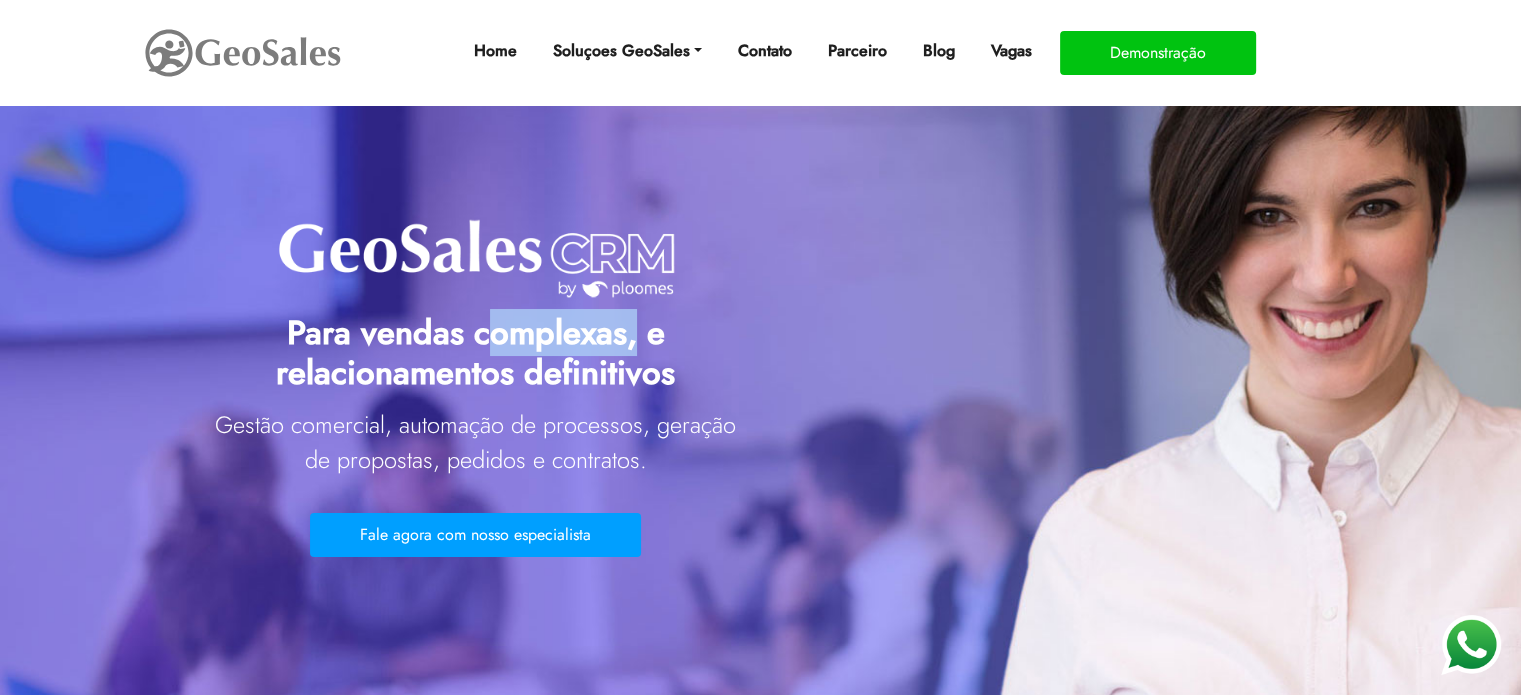 click on "Para vendas complexas, e relacionamentos definitivos" at bounding box center (476, 351) 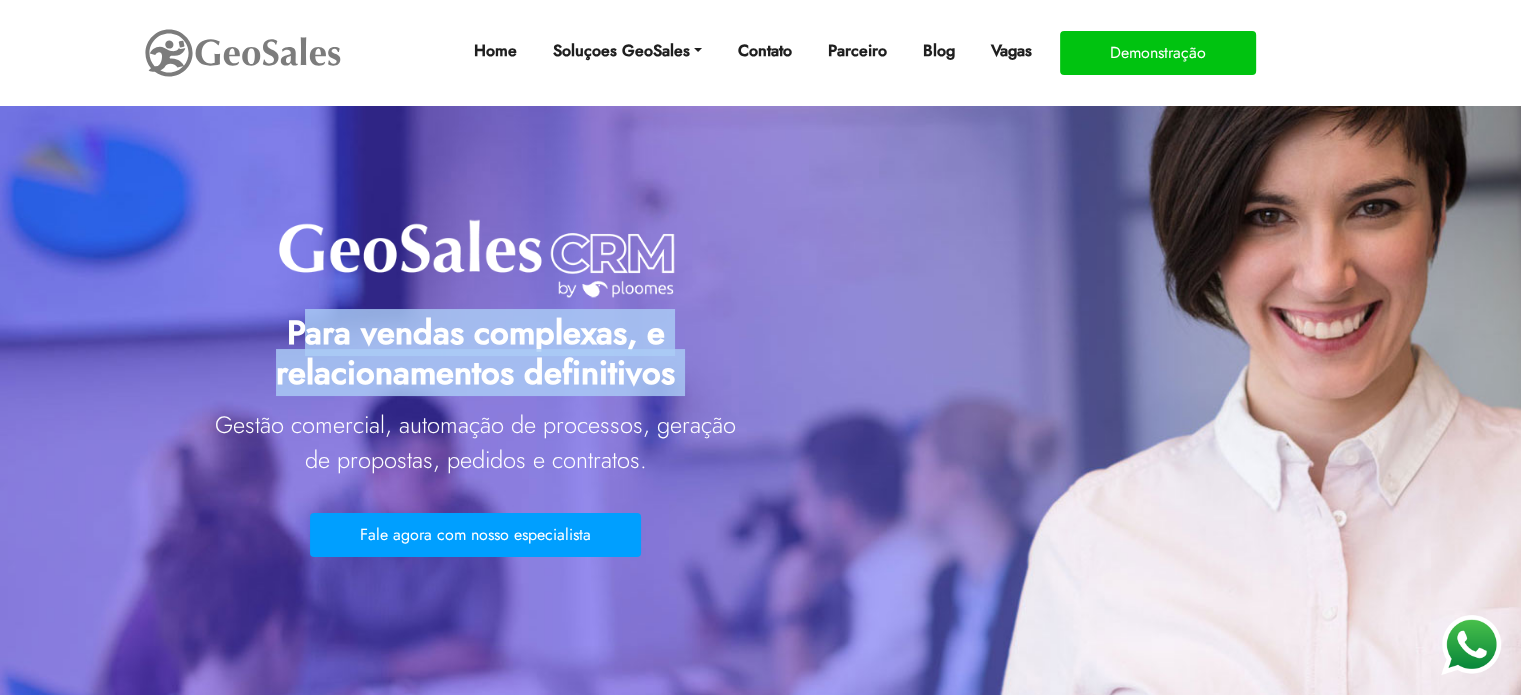 click on "Para vendas complexas, e relacionamentos definitivos" at bounding box center (476, 351) 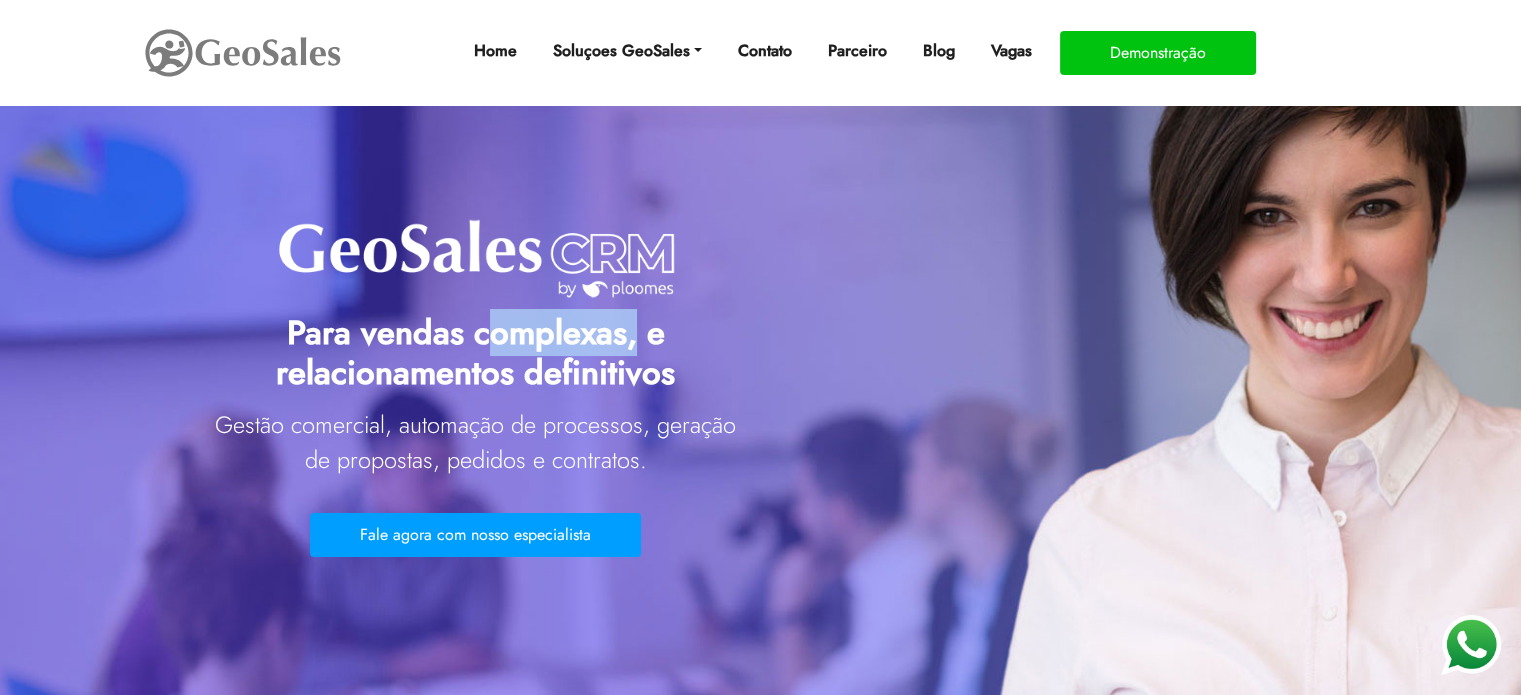 click on "Para vendas complexas, e relacionamentos definitivos" at bounding box center (476, 351) 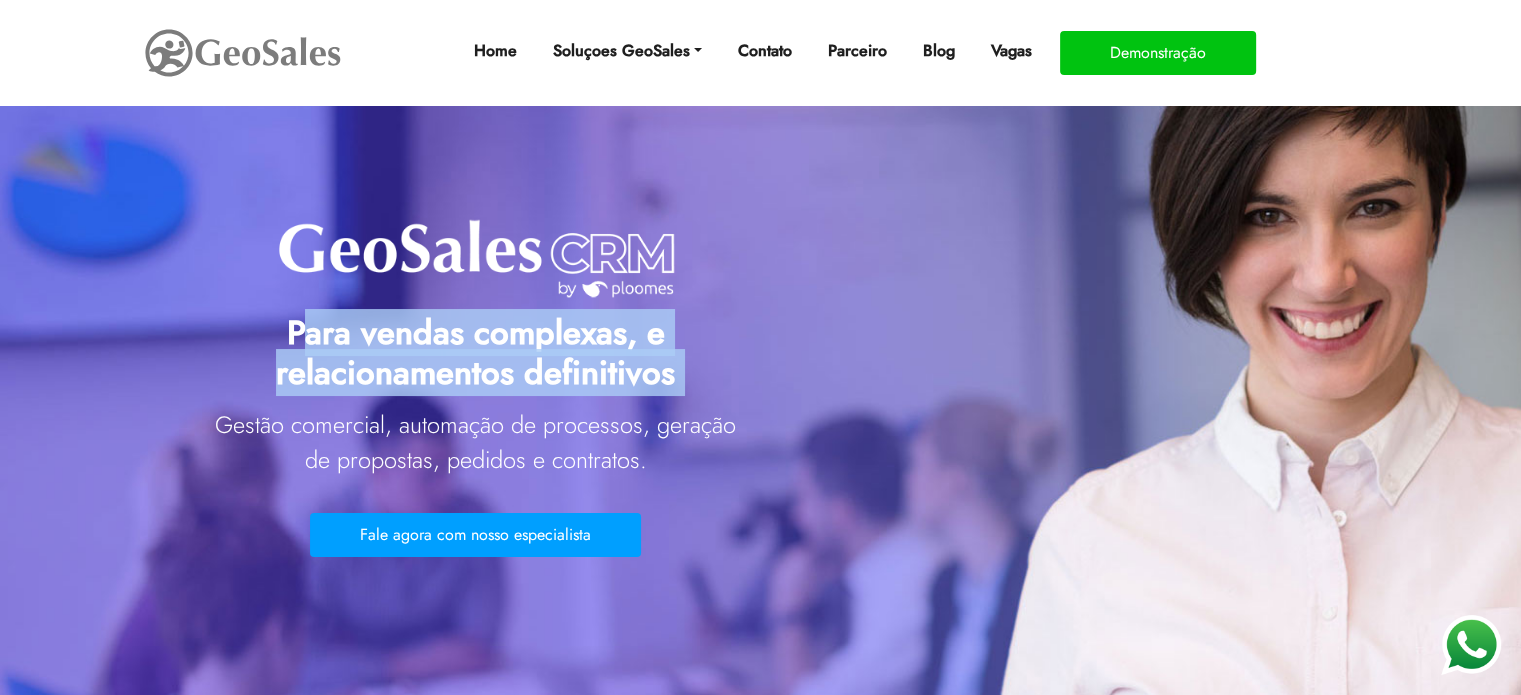 click on "Para vendas complexas, e relacionamentos definitivos" at bounding box center [476, 351] 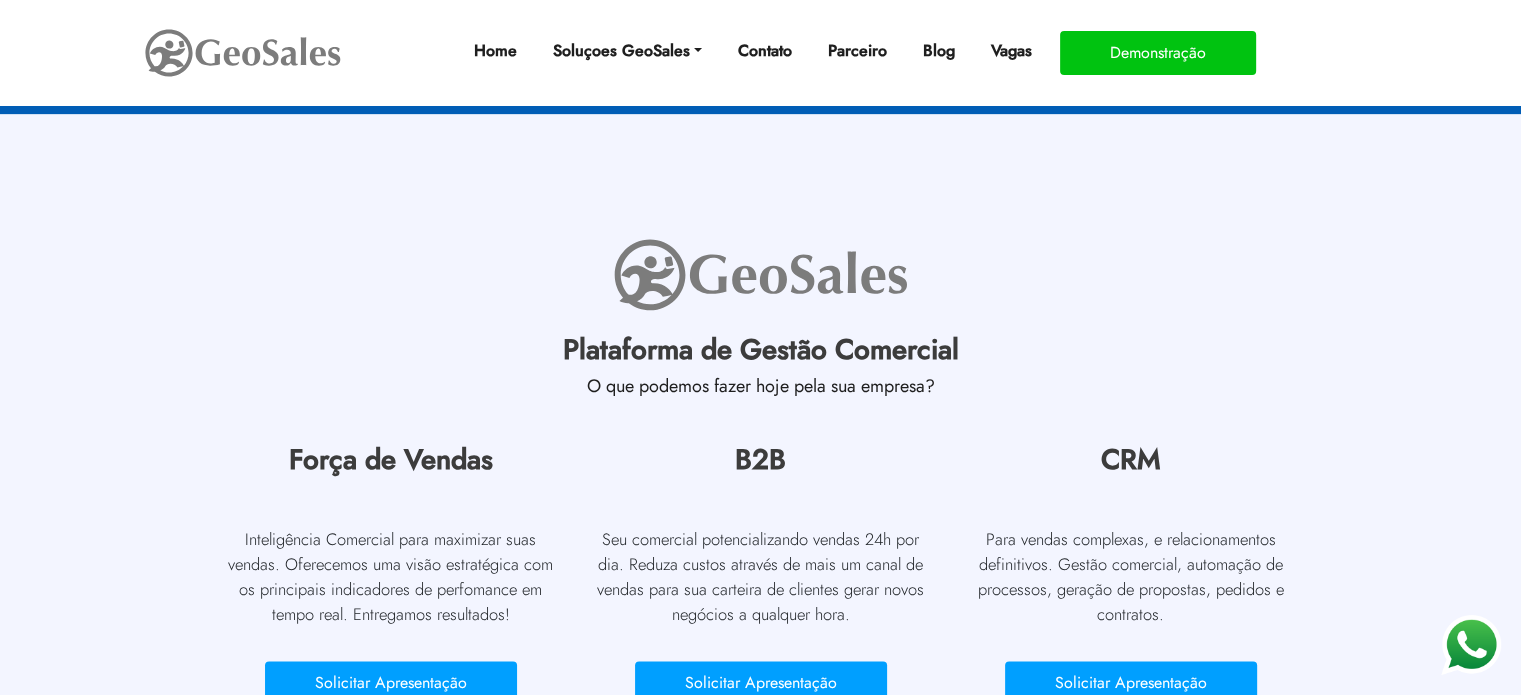 scroll, scrollTop: 2997, scrollLeft: 0, axis: vertical 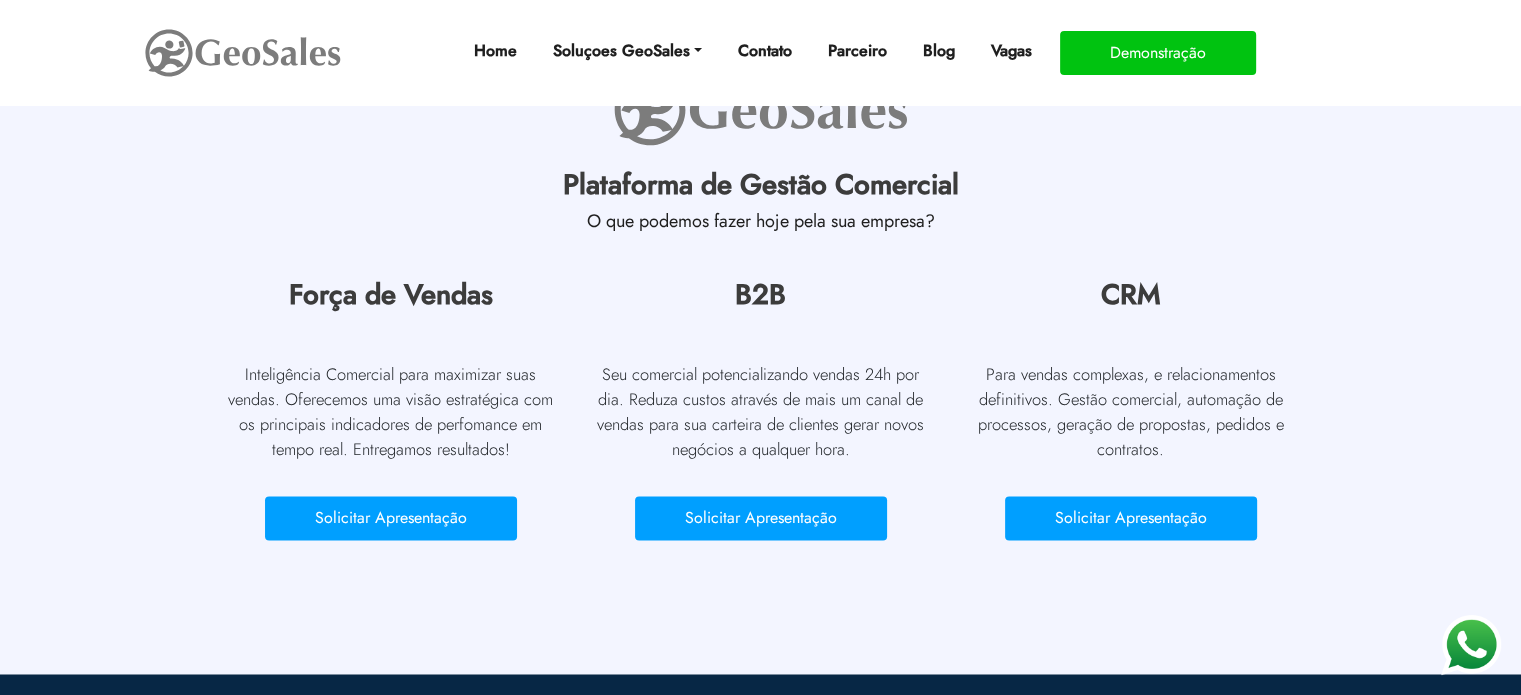 click on "Inteligência Comercial para maximizar suas vendas. Oferecemos uma visão estratégica com os principais indicadores de perfomance em tempo real. Entregamos resultados!" at bounding box center [391, 411] 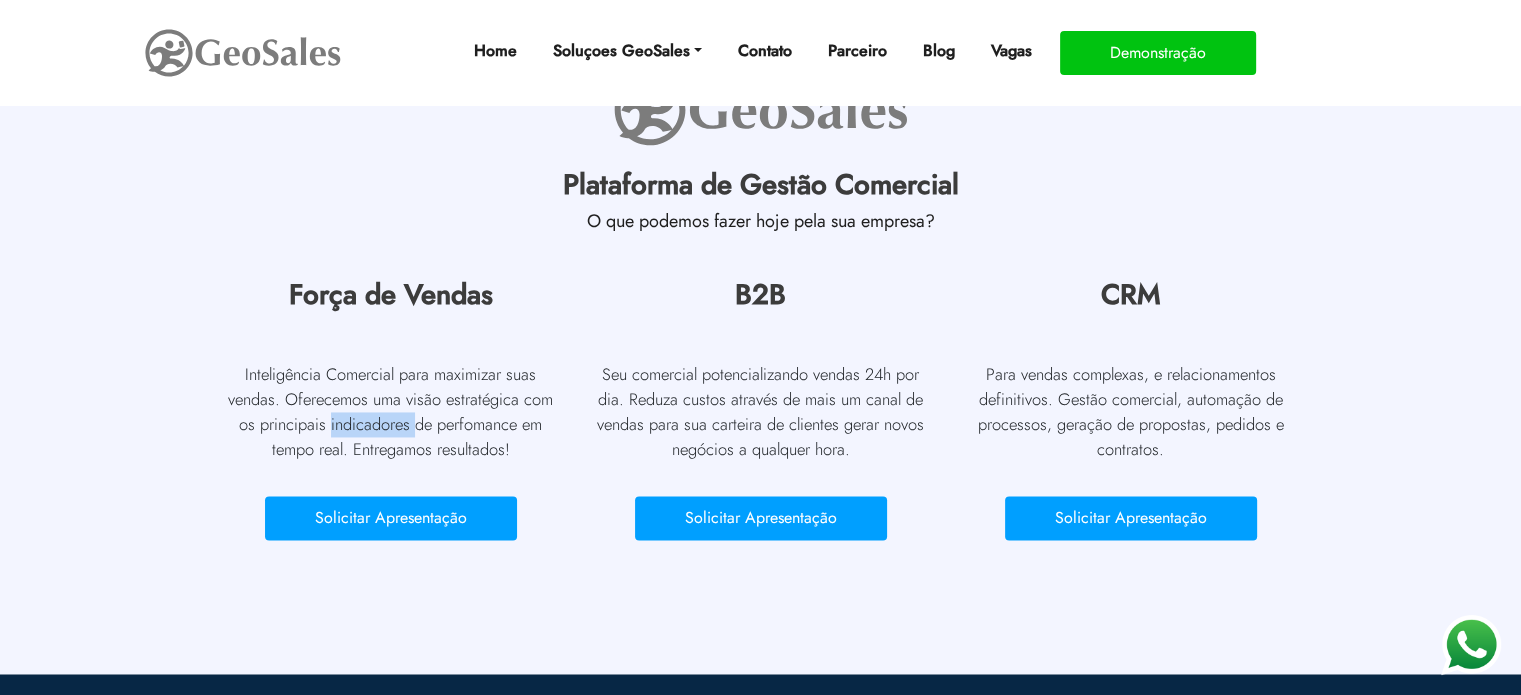 click on "Inteligência Comercial para maximizar suas vendas. Oferecemos uma visão estratégica com os principais indicadores de perfomance em tempo real. Entregamos resultados!" at bounding box center (391, 411) 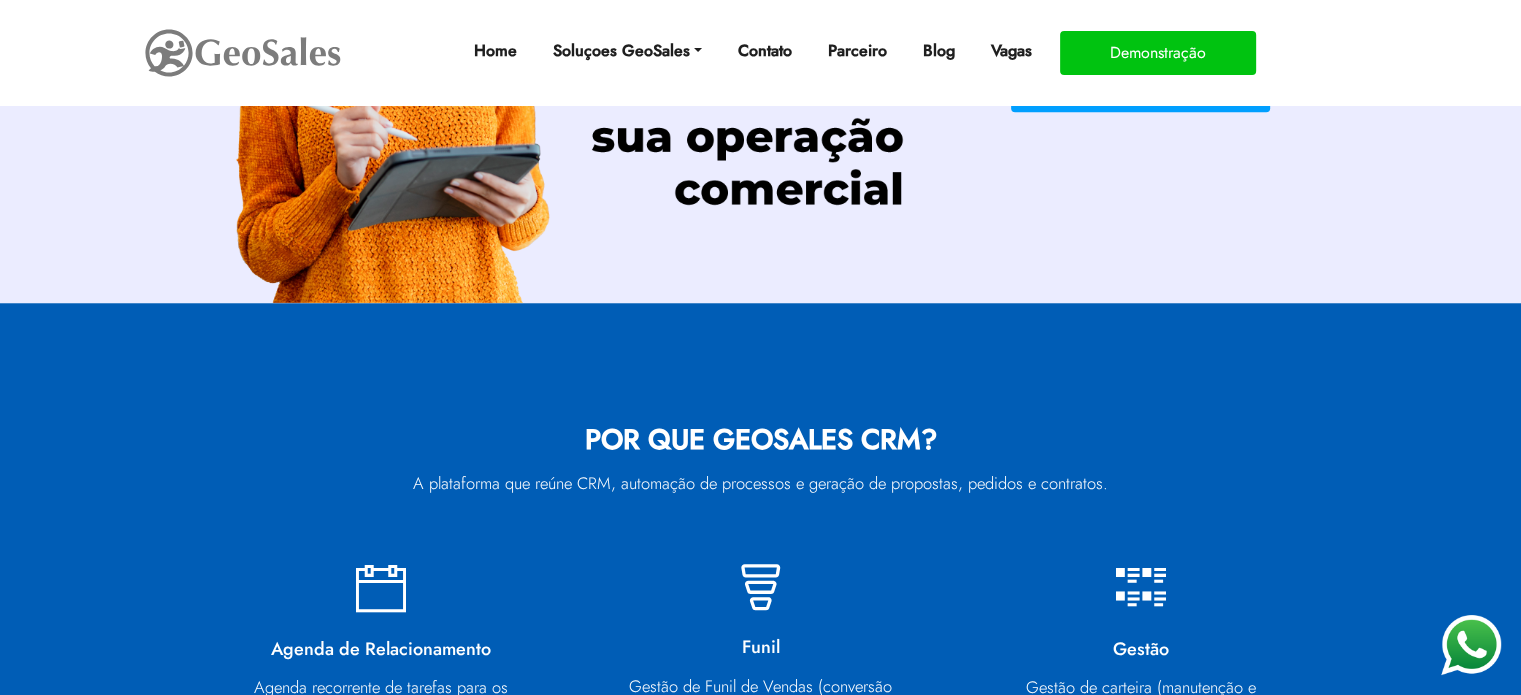 scroll, scrollTop: 1097, scrollLeft: 0, axis: vertical 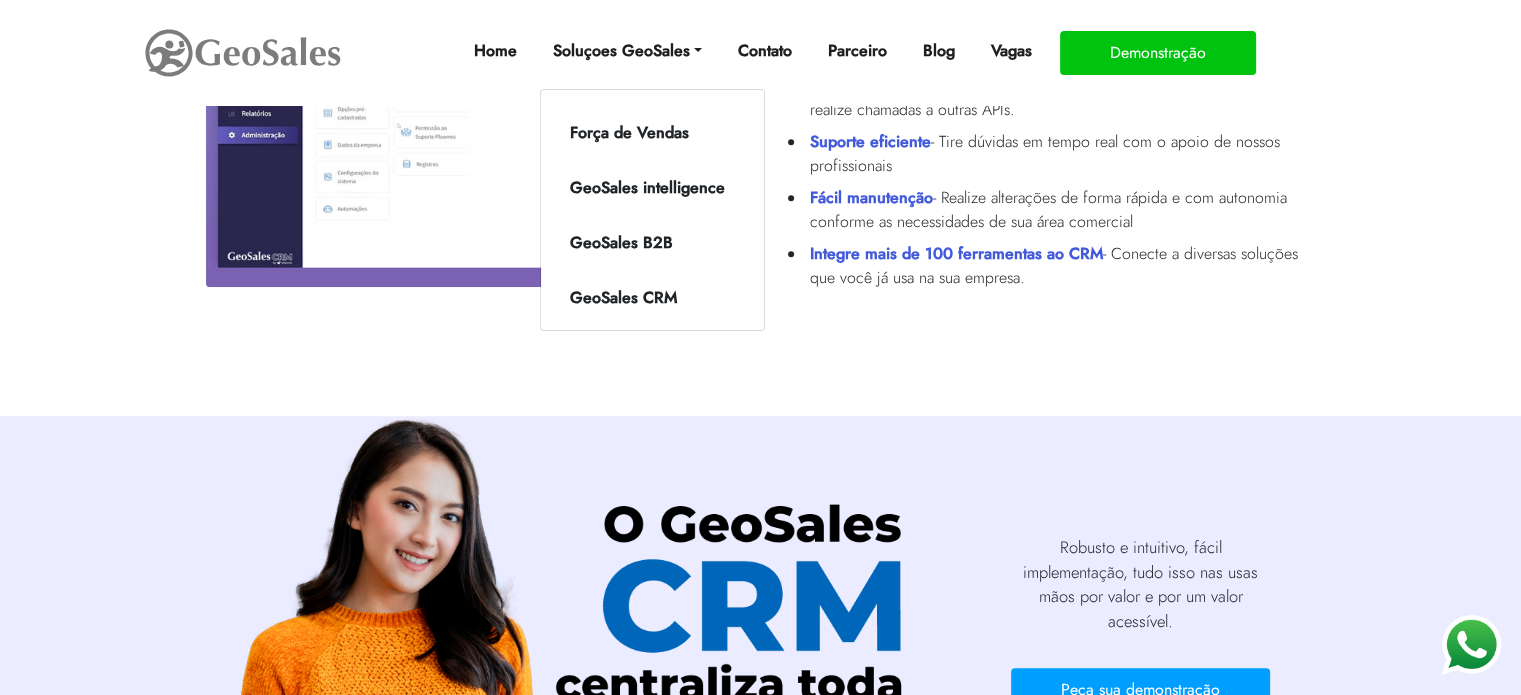 click on "Força de Vendas
GeoSales intelligence
GeoSales B2B
GeoSales CRM" at bounding box center (652, 210) 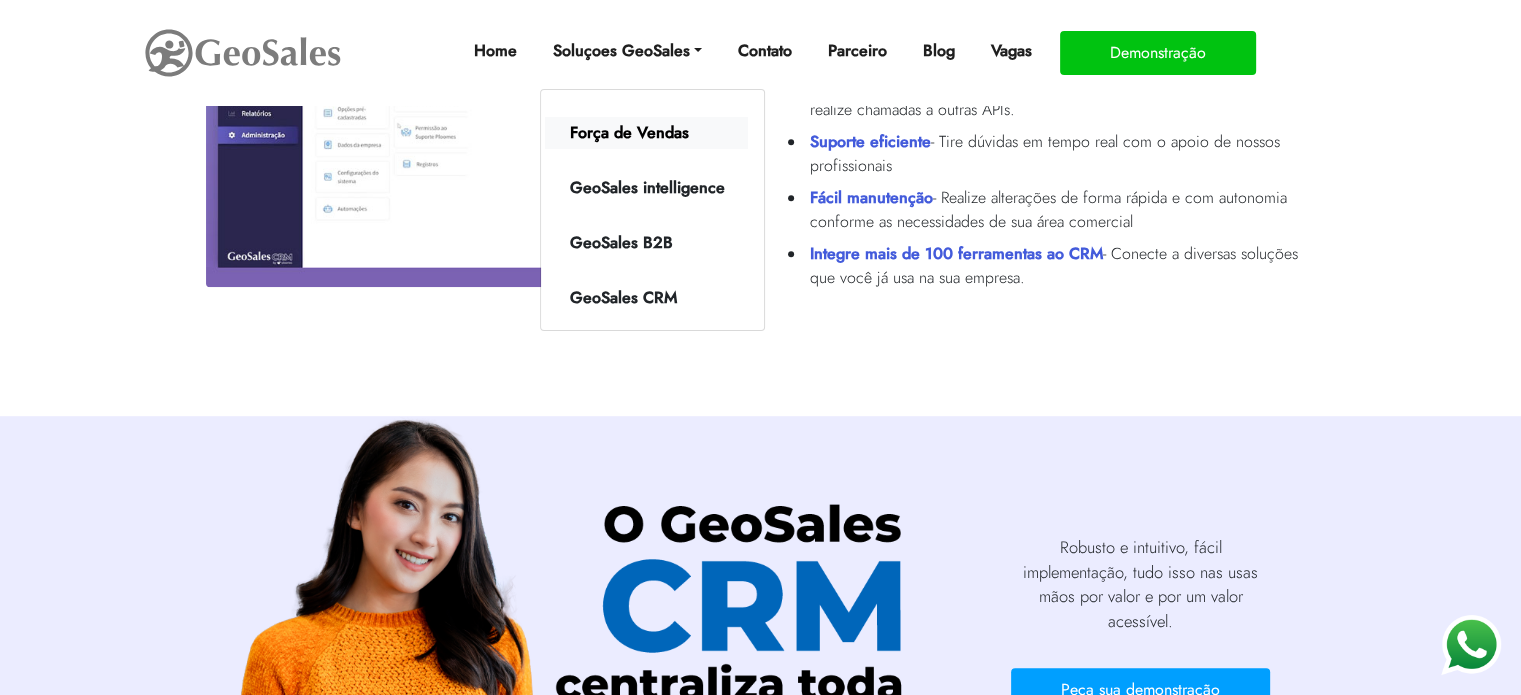 click on "Força de Vendas" at bounding box center [646, 133] 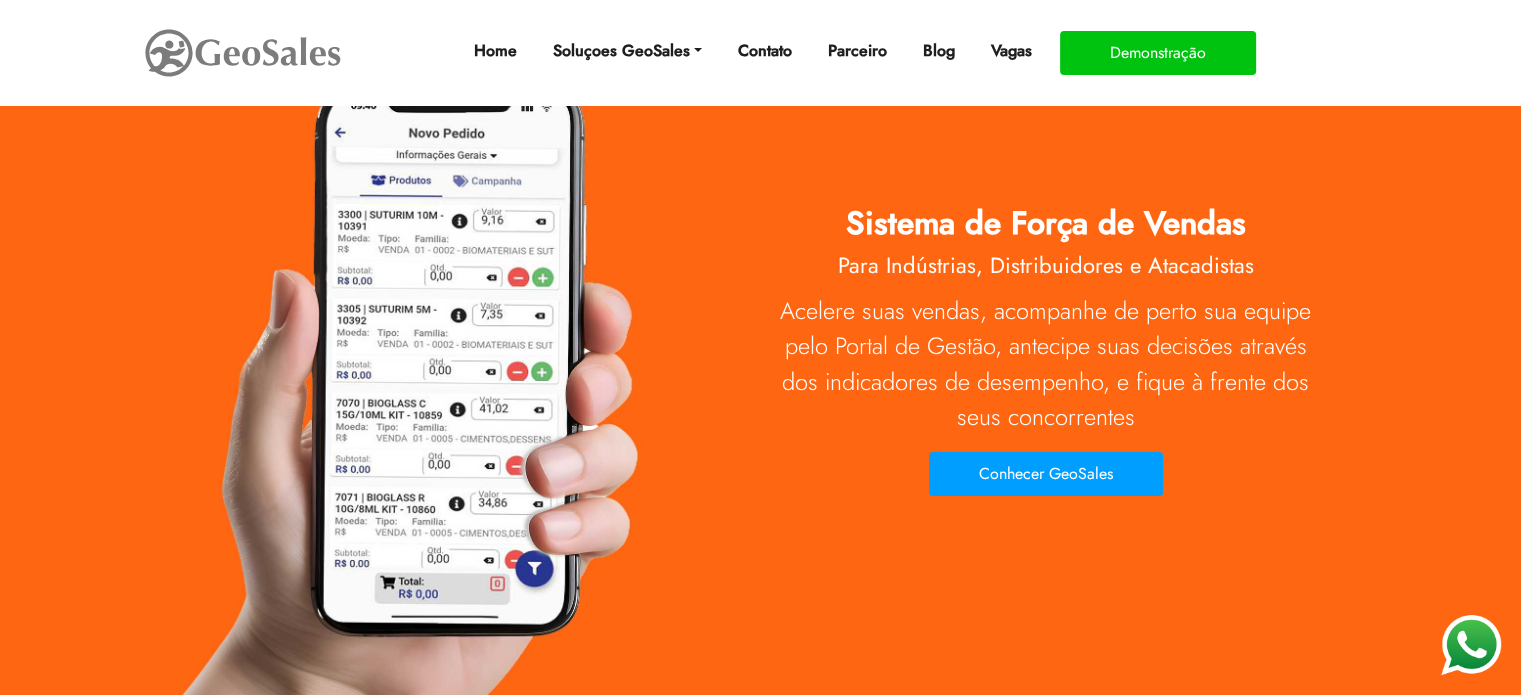 scroll, scrollTop: 100, scrollLeft: 0, axis: vertical 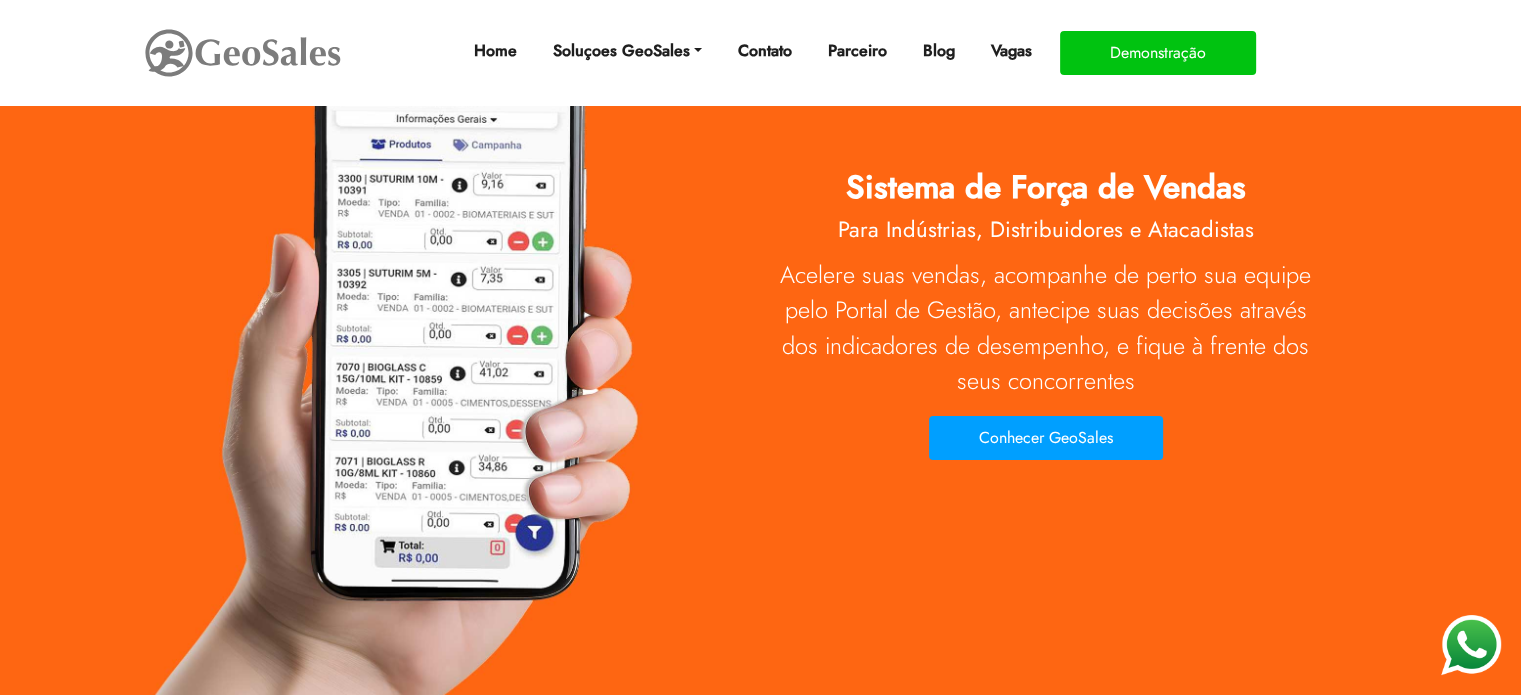 click on "Sistema de Força de Vendas" at bounding box center [1046, 187] 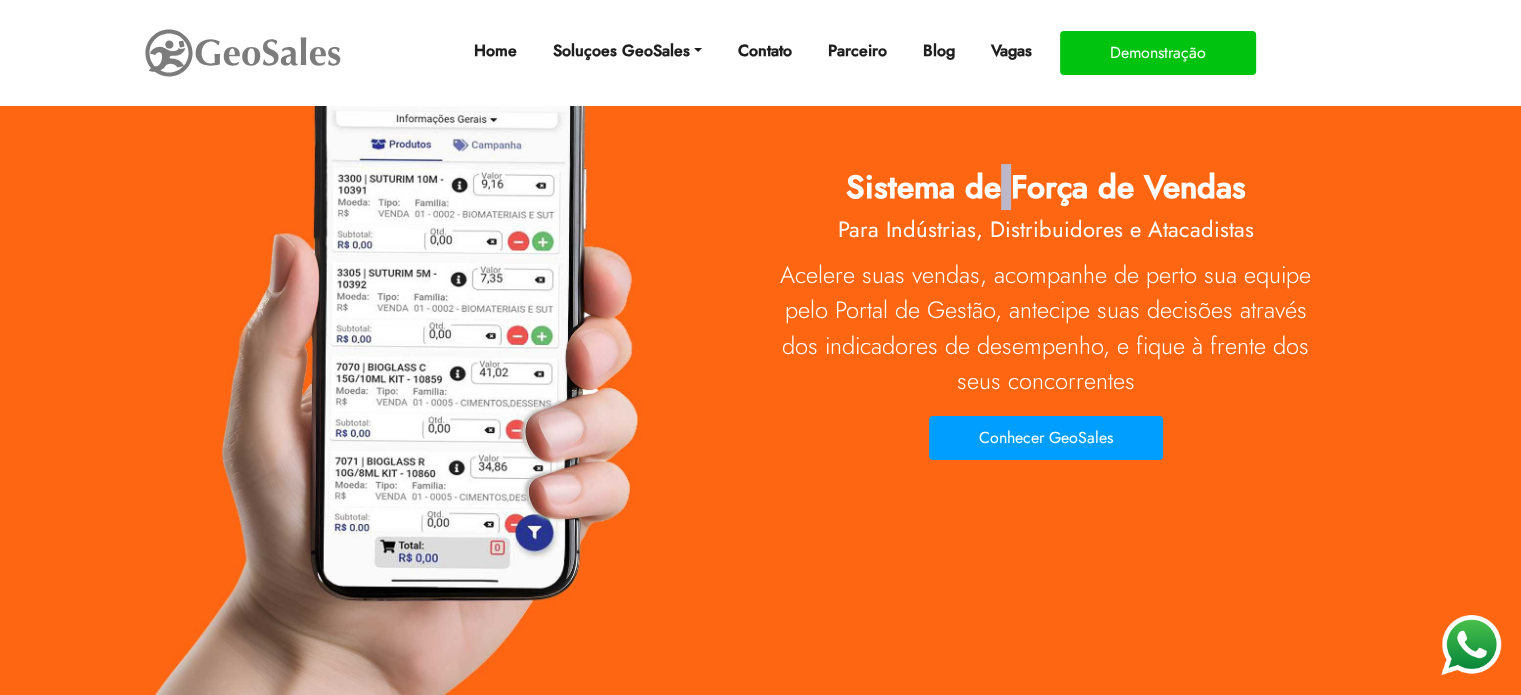 click on "Sistema de Força de Vendas" at bounding box center [1046, 187] 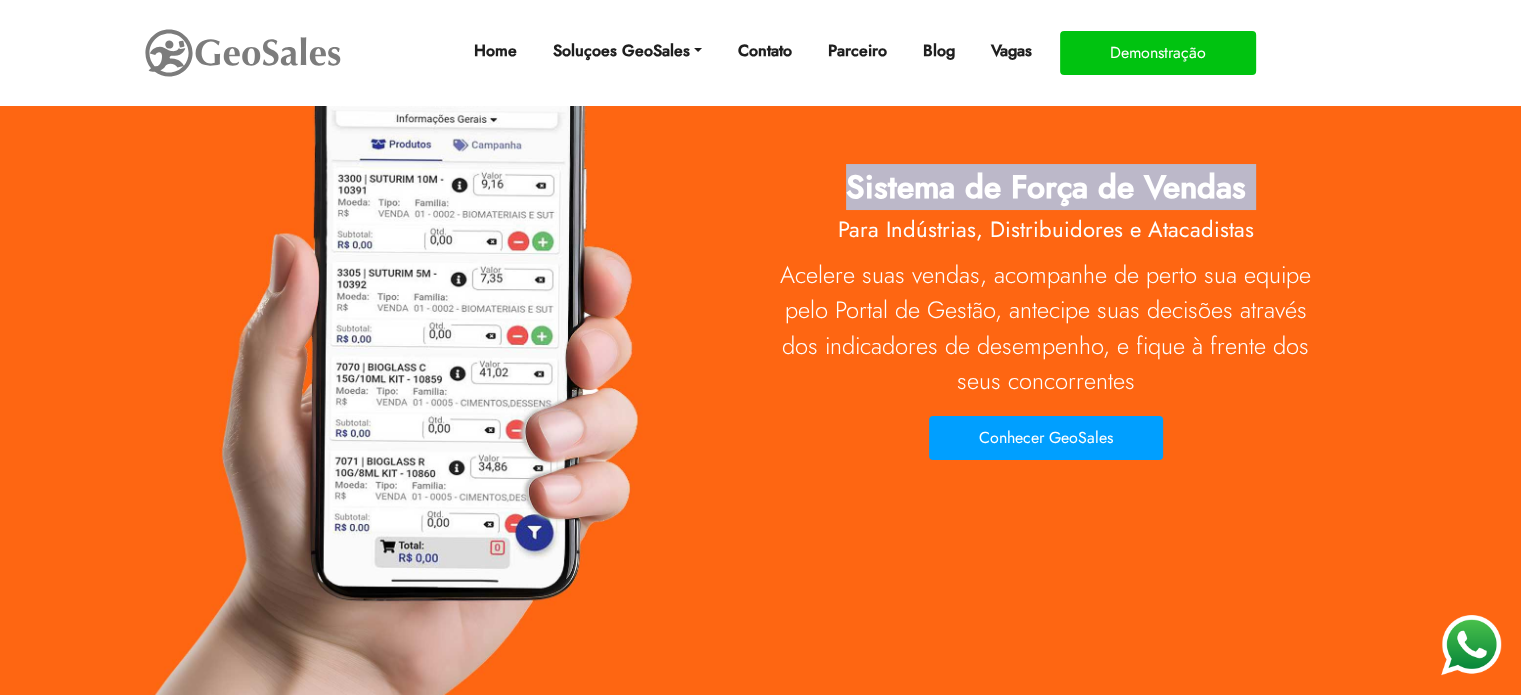 click on "Sistema de Força de Vendas" at bounding box center [1046, 187] 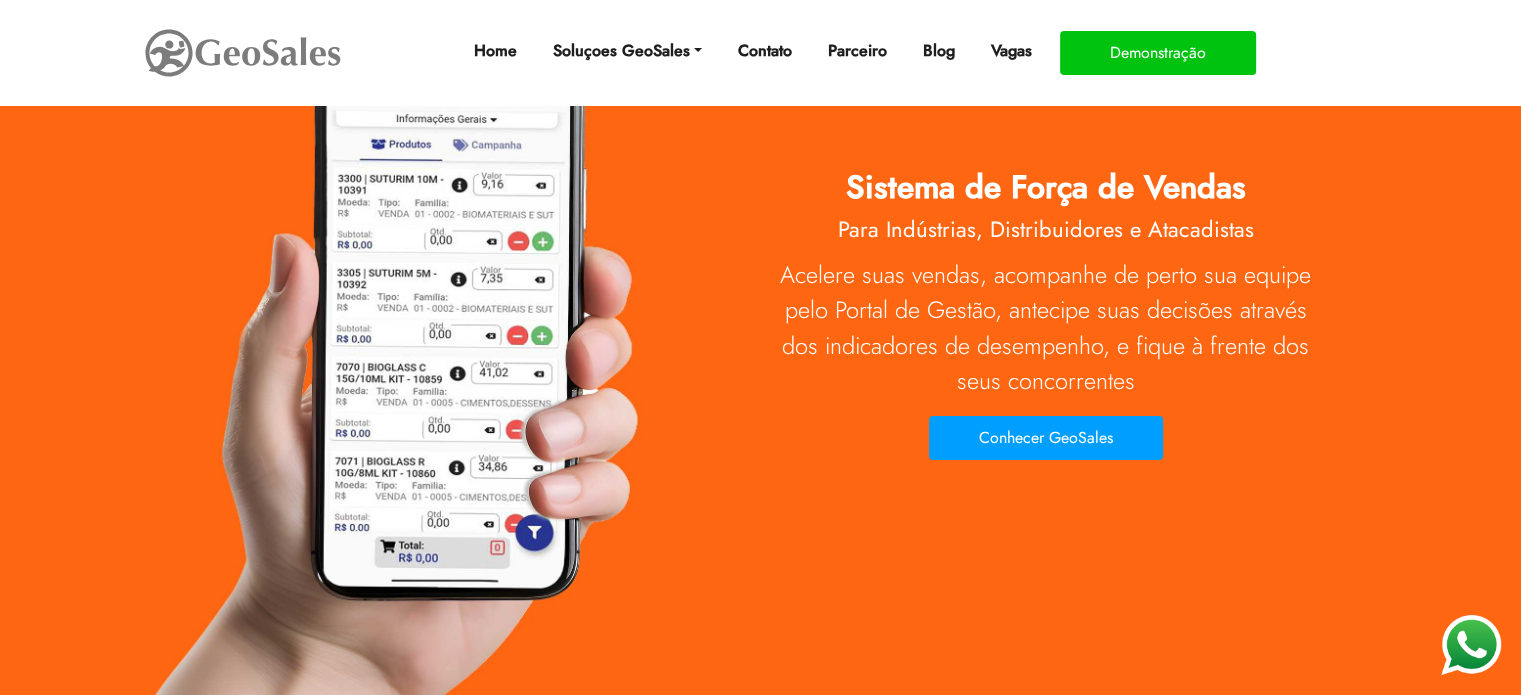 click on "Para Indústrias, Distribuidores e Atacadistas" at bounding box center (1046, 234) 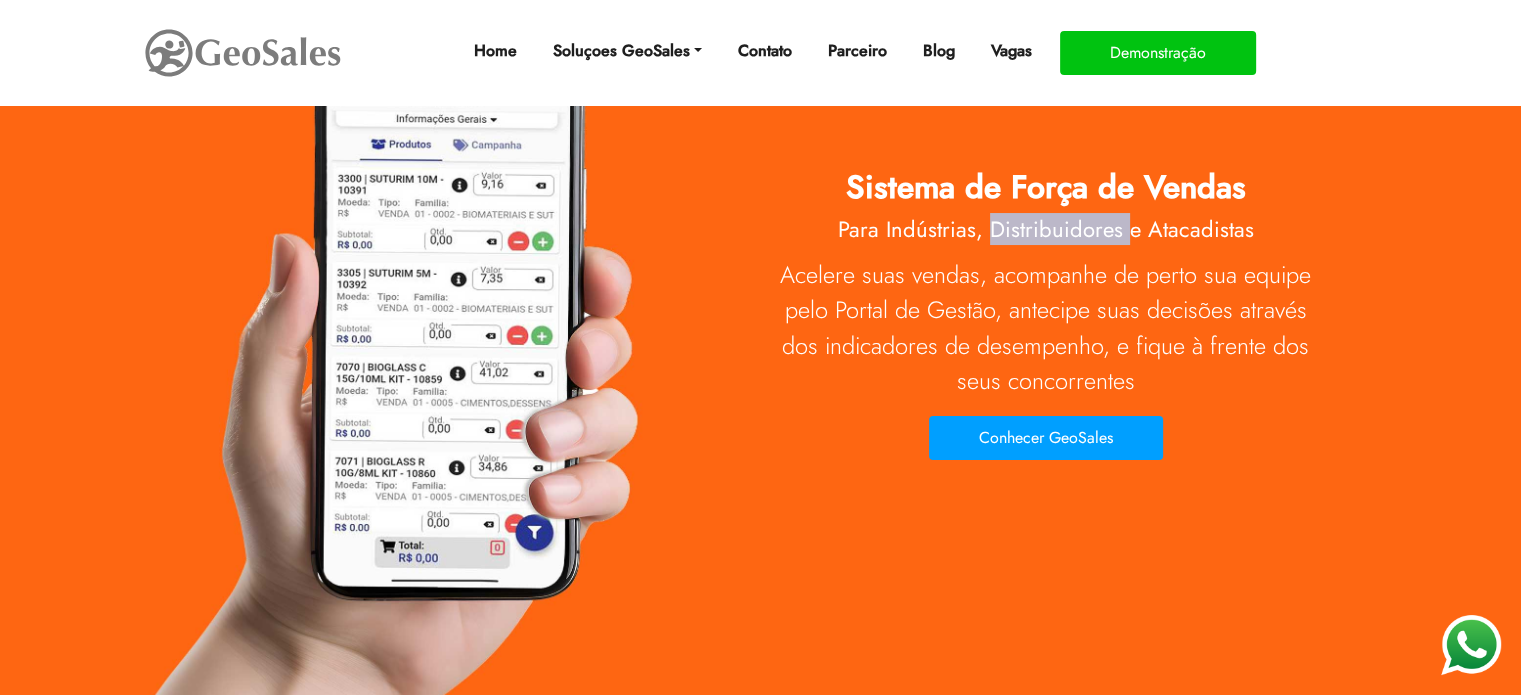 click on "Para Indústrias, Distribuidores e Atacadistas" at bounding box center [1046, 234] 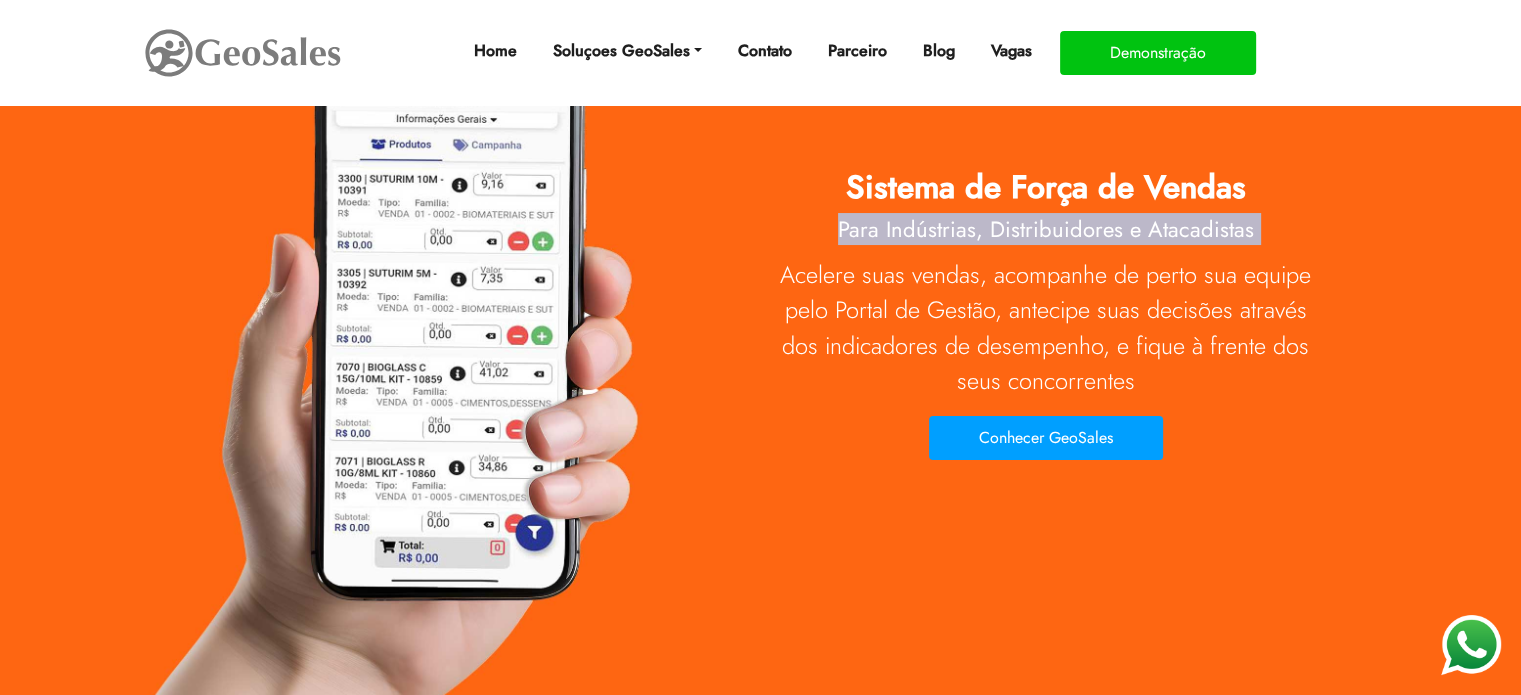 click on "Para Indústrias, Distribuidores e Atacadistas" at bounding box center (1046, 234) 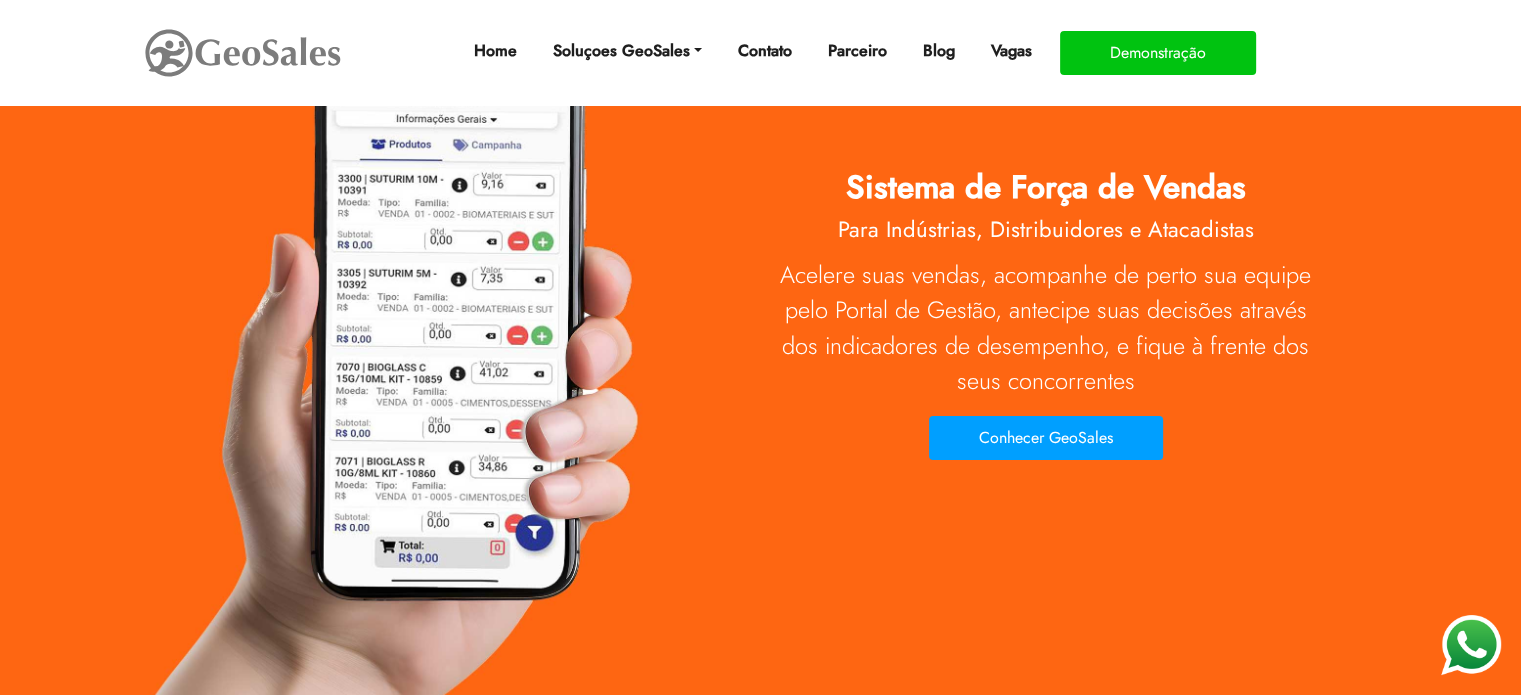 click on "Acelere suas vendas, acompanhe de perto sua equipe pelo Portal de Gestão, antecipe suas decisões através dos indicadores de desempenho, e fique à frente dos seus concorrentes" at bounding box center (1046, 329) 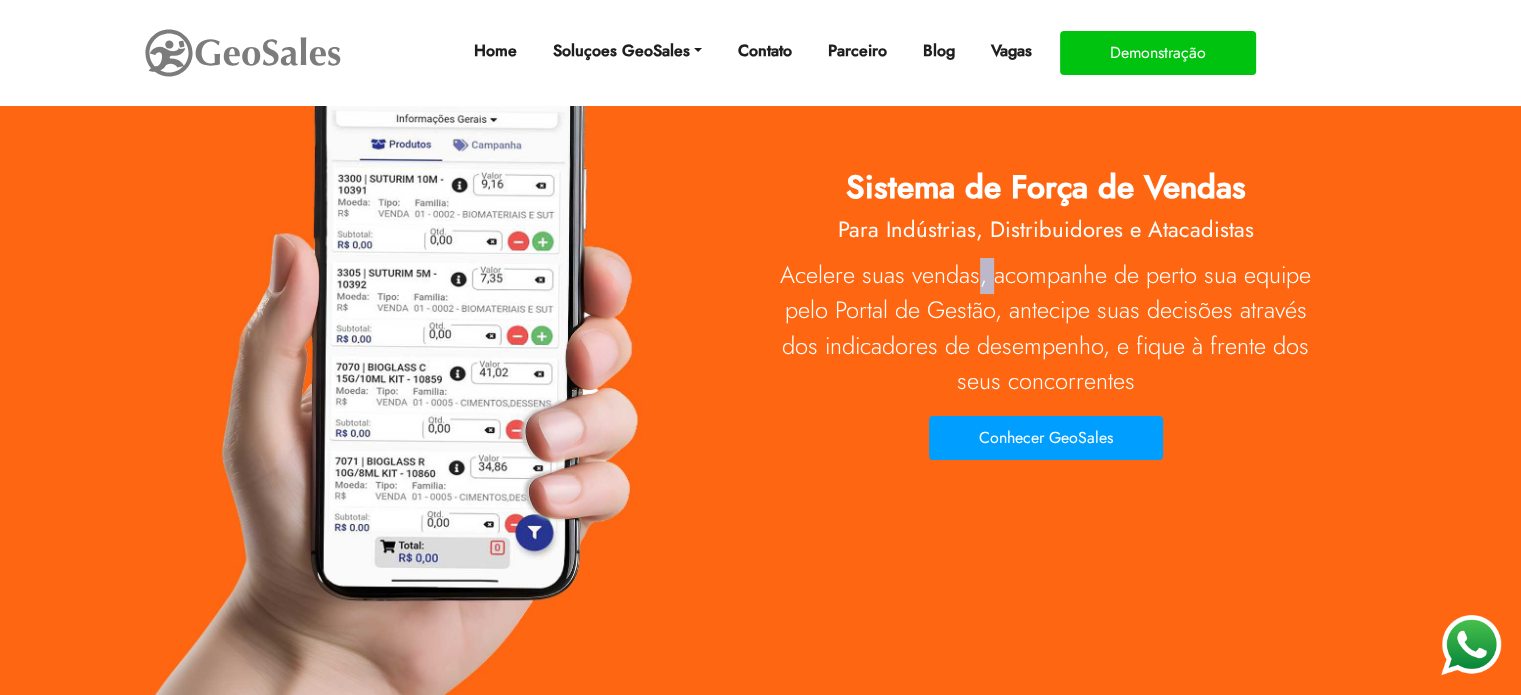 click on "Acelere suas vendas, acompanhe de perto sua equipe pelo Portal de Gestão, antecipe suas decisões através dos indicadores de desempenho, e fique à frente dos seus concorrentes" at bounding box center (1046, 329) 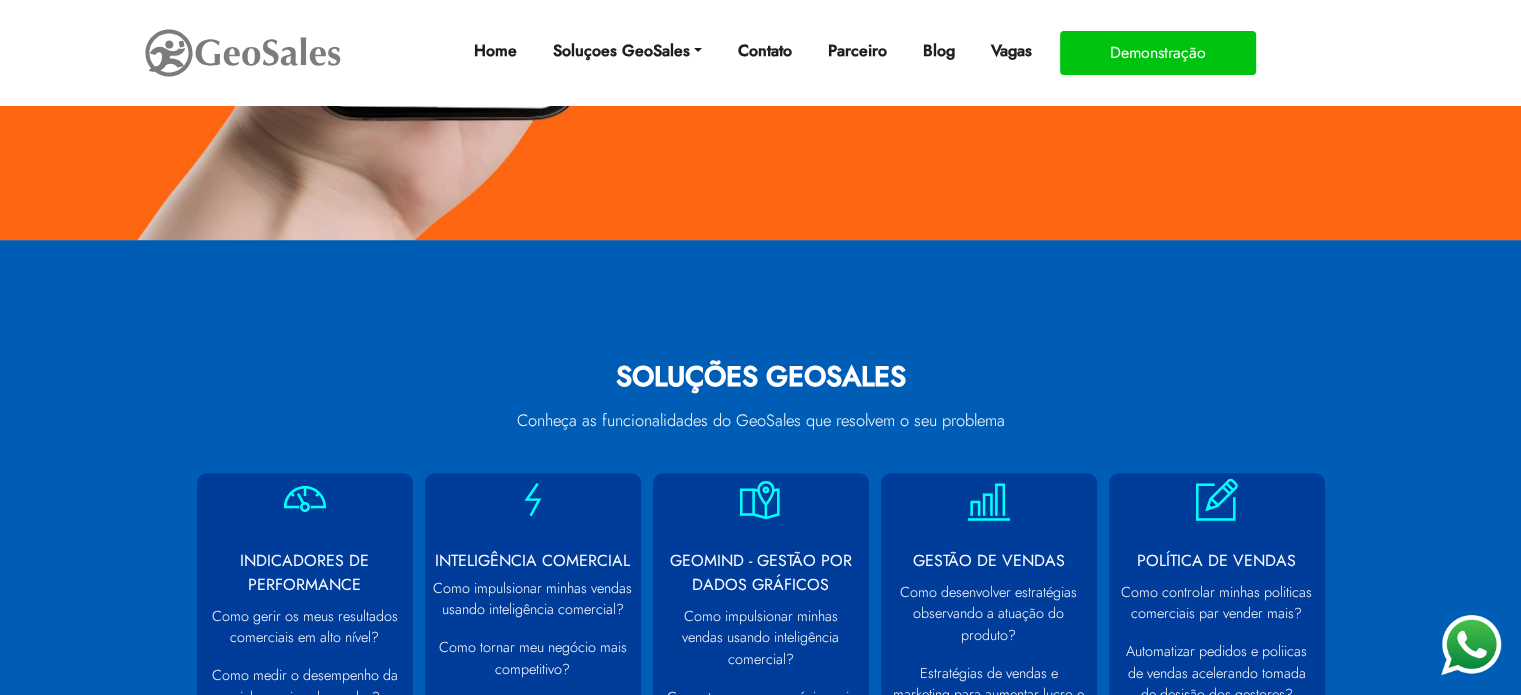 scroll, scrollTop: 700, scrollLeft: 0, axis: vertical 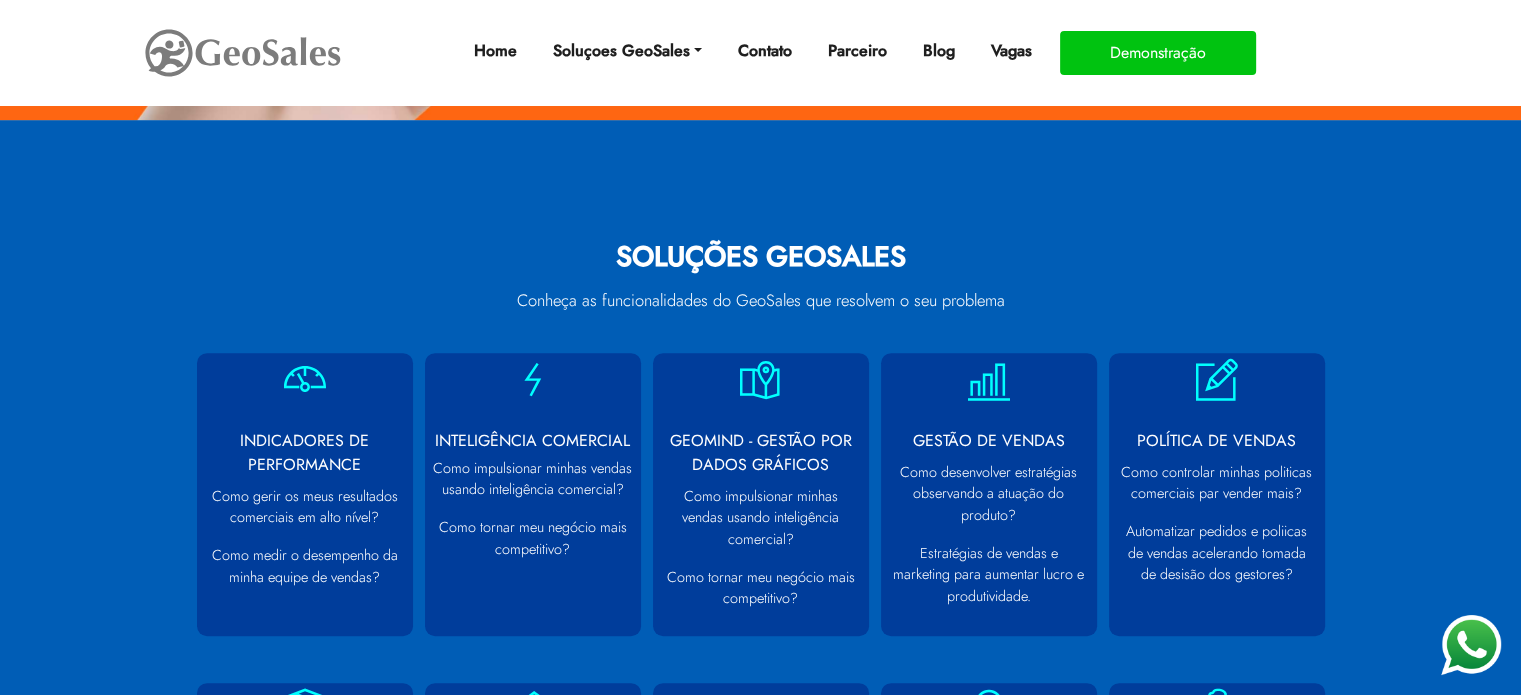 click on "SOLUÇÕES GEOSALES" at bounding box center [761, 262] 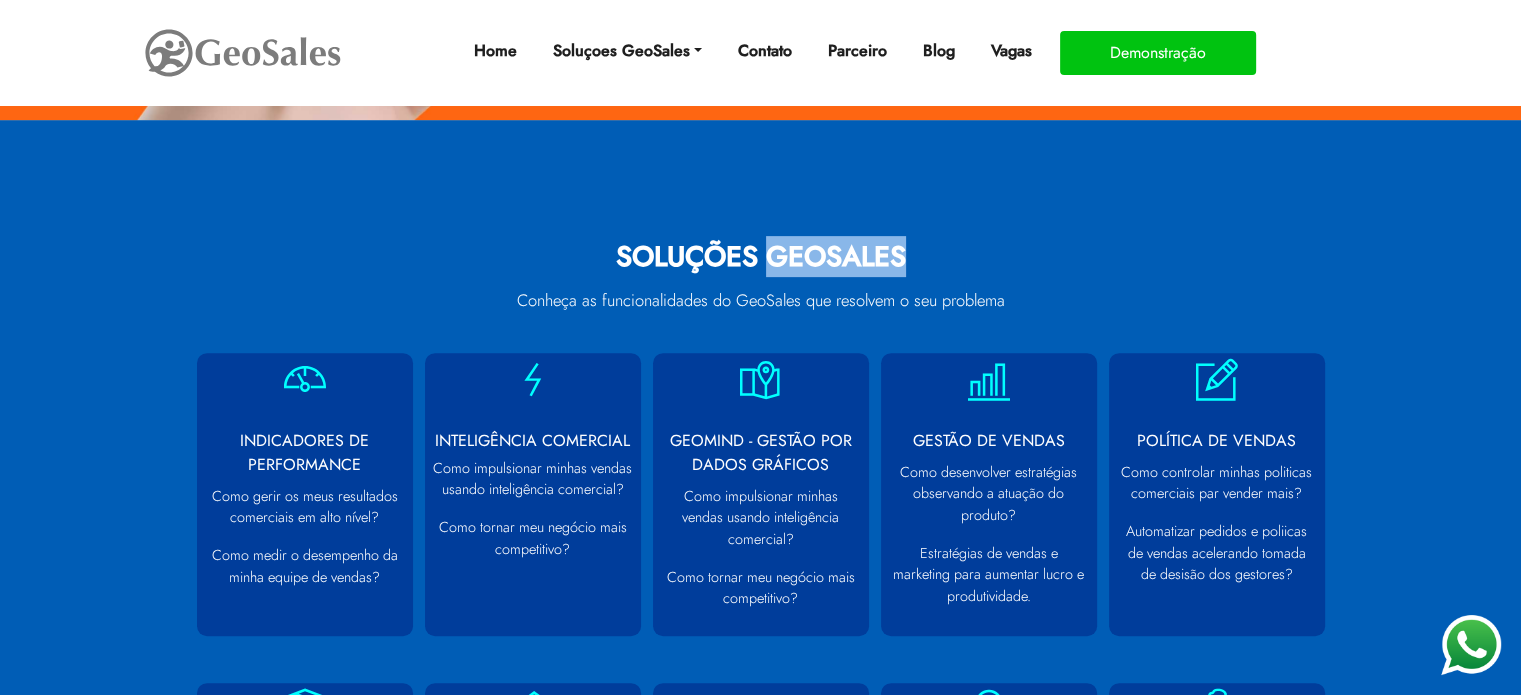 click on "SOLUÇÕES GEOSALES" at bounding box center [761, 262] 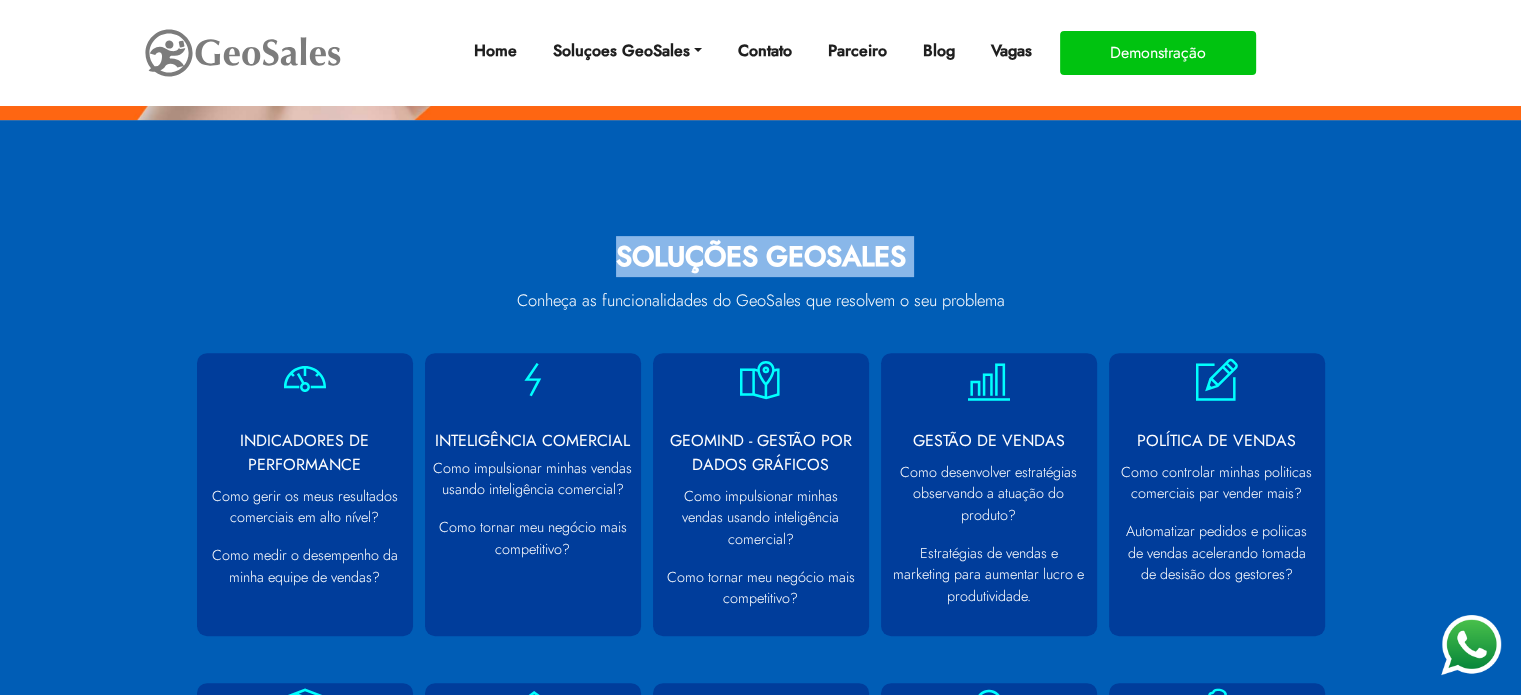 click on "SOLUÇÕES GEOSALES" at bounding box center [761, 262] 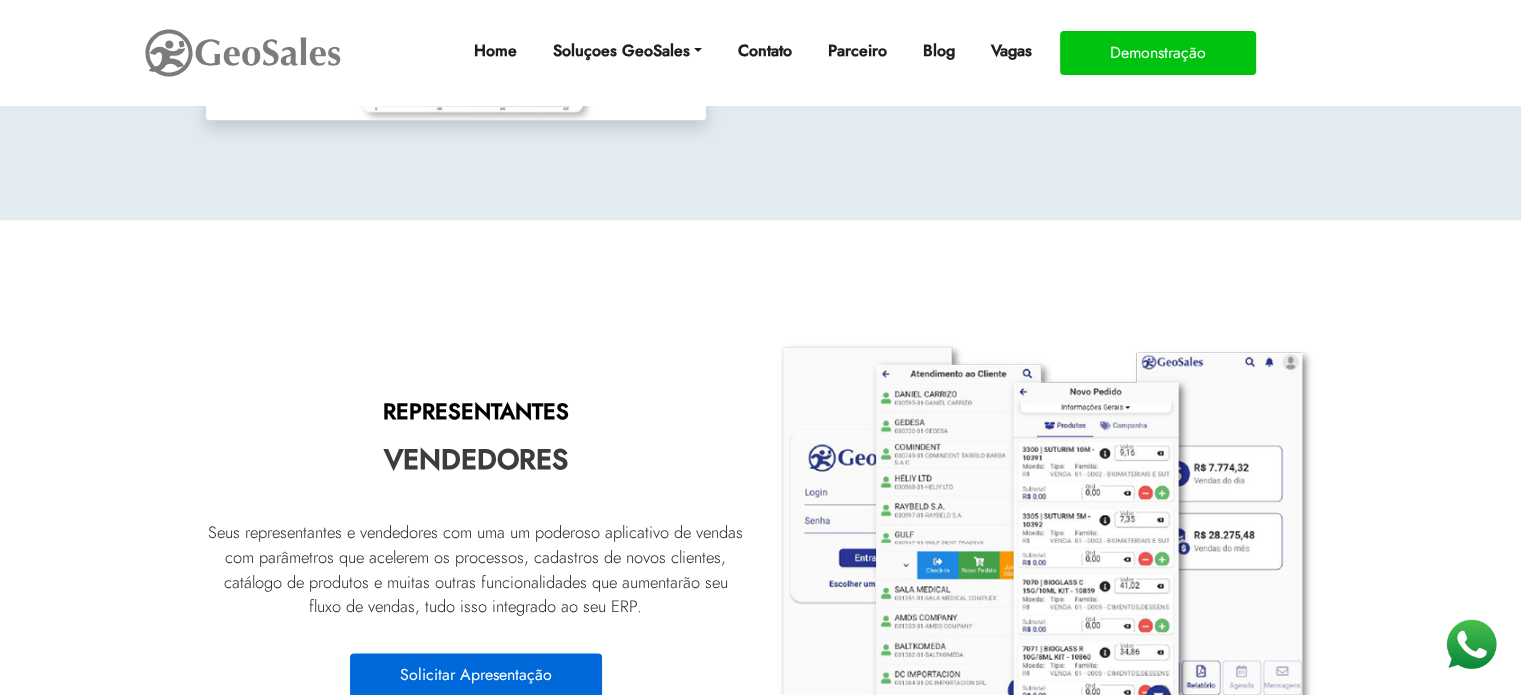 scroll, scrollTop: 2800, scrollLeft: 0, axis: vertical 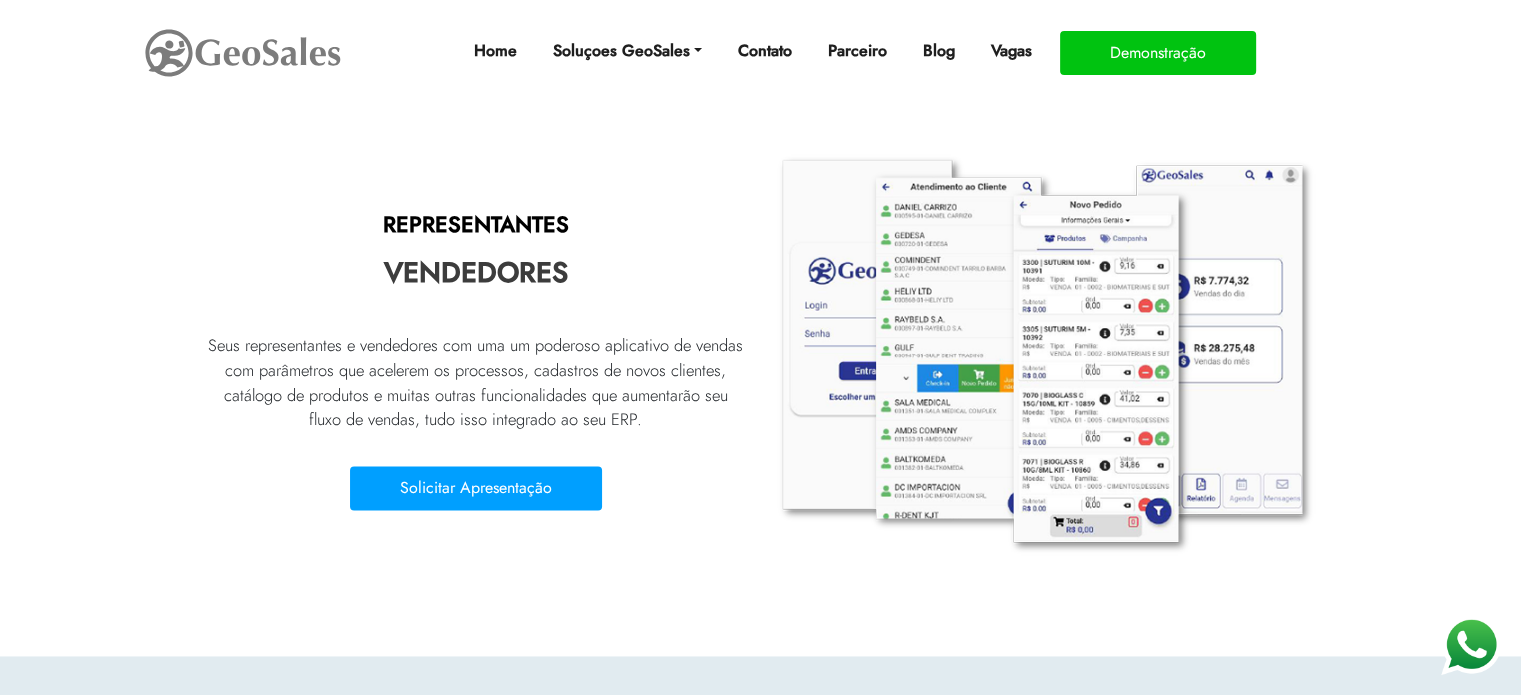 click on "VENDEDORES" at bounding box center (476, 273) 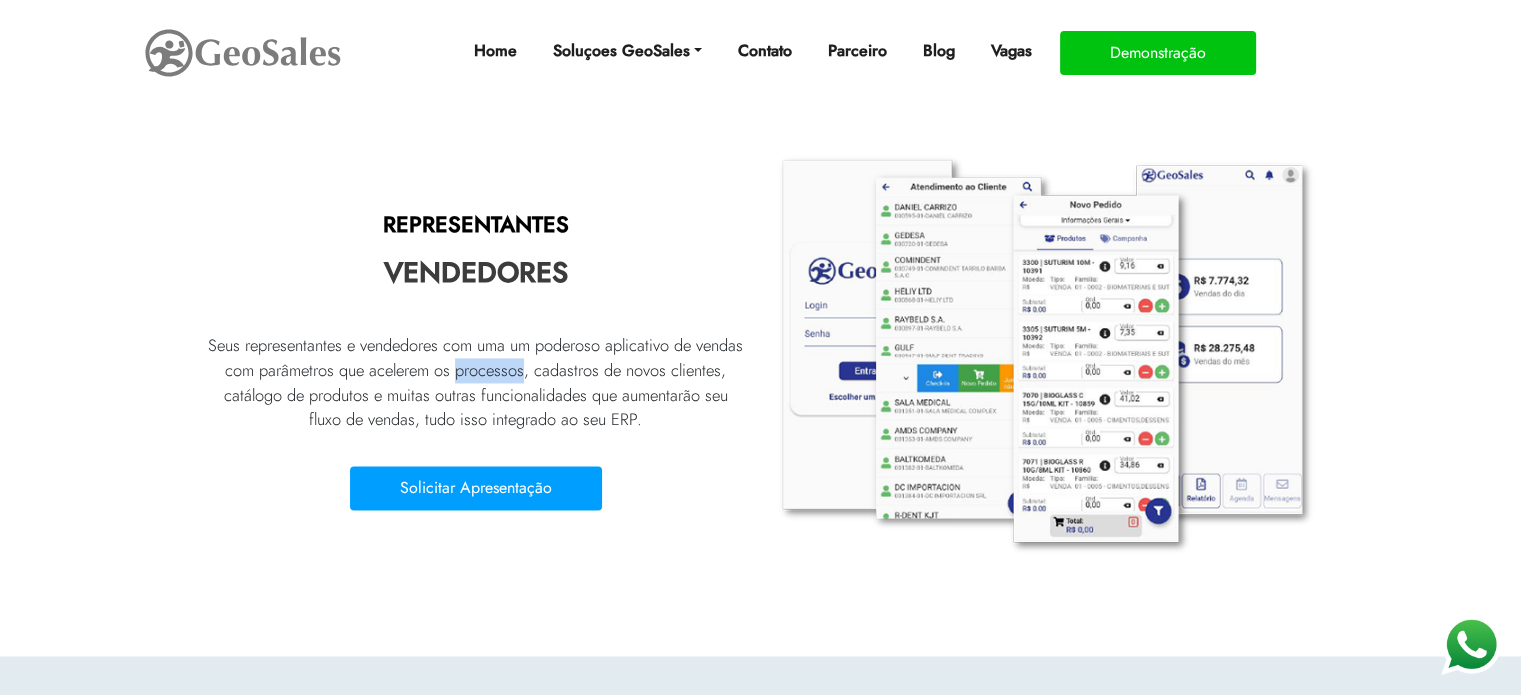 click on "Seus representantes e vendedores com uma um poderoso aplicativo de vendas com parâmetros que acelerem os processos, cadastros de novos clientes, catálogo de produtos e muitas outras funcionalidades que aumentarão seu fluxo de vendas, tudo isso integrado ao seu ERP." at bounding box center (476, 382) 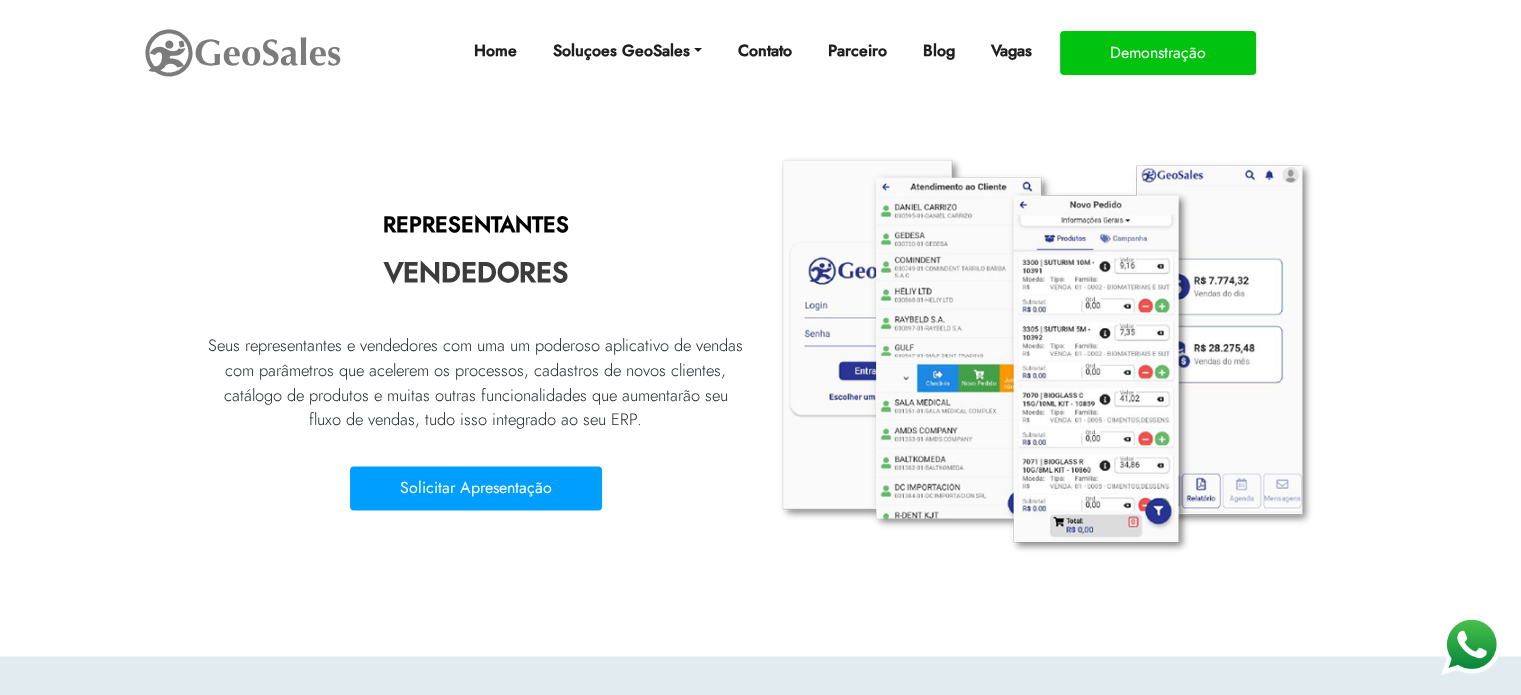 click on "Seus representantes e vendedores com uma um poderoso aplicativo de vendas com parâmetros que acelerem os processos, cadastros de novos clientes, catálogo de produtos e muitas outras funcionalidades que aumentarão seu fluxo de vendas, tudo isso integrado ao seu ERP." at bounding box center [476, 382] 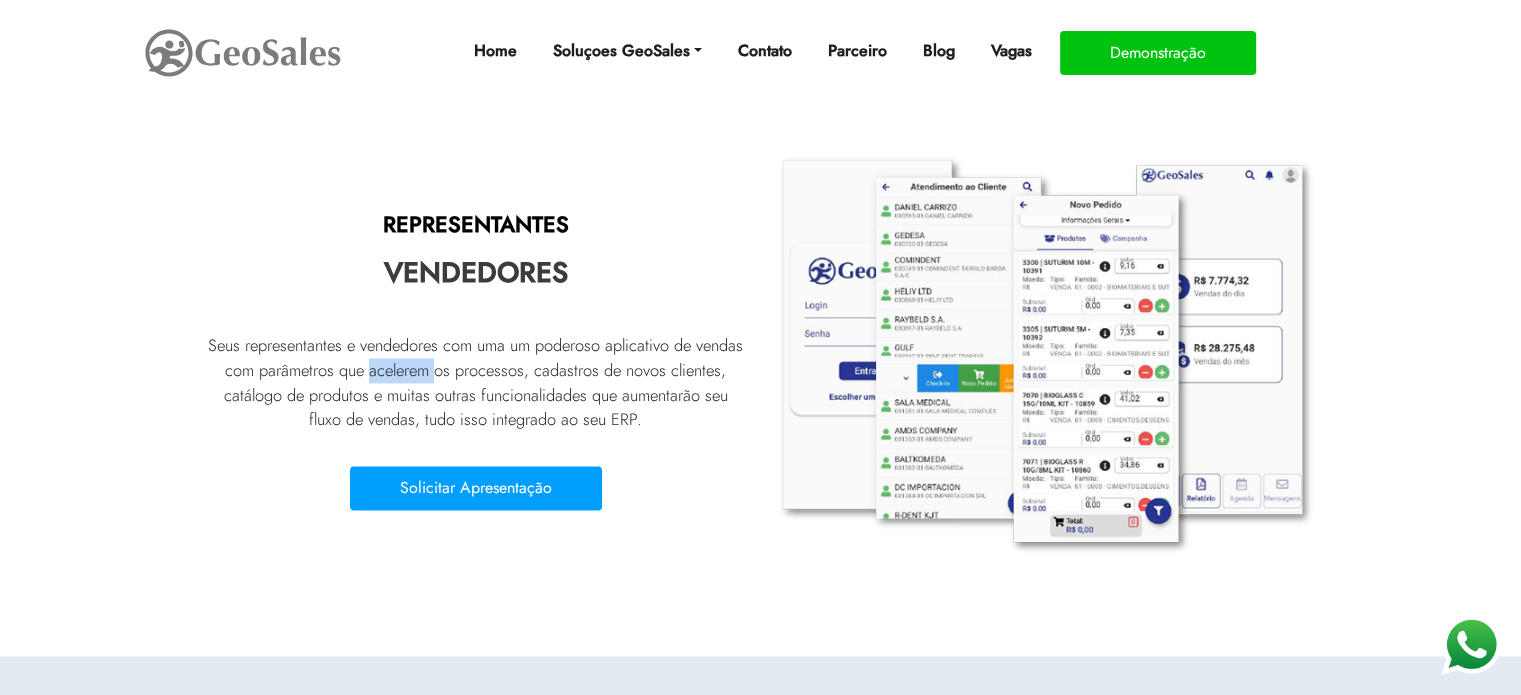 click on "Seus representantes e vendedores com uma um poderoso aplicativo de vendas com parâmetros que acelerem os processos, cadastros de novos clientes, catálogo de produtos e muitas outras funcionalidades que aumentarão seu fluxo de vendas, tudo isso integrado ao seu ERP." at bounding box center [476, 382] 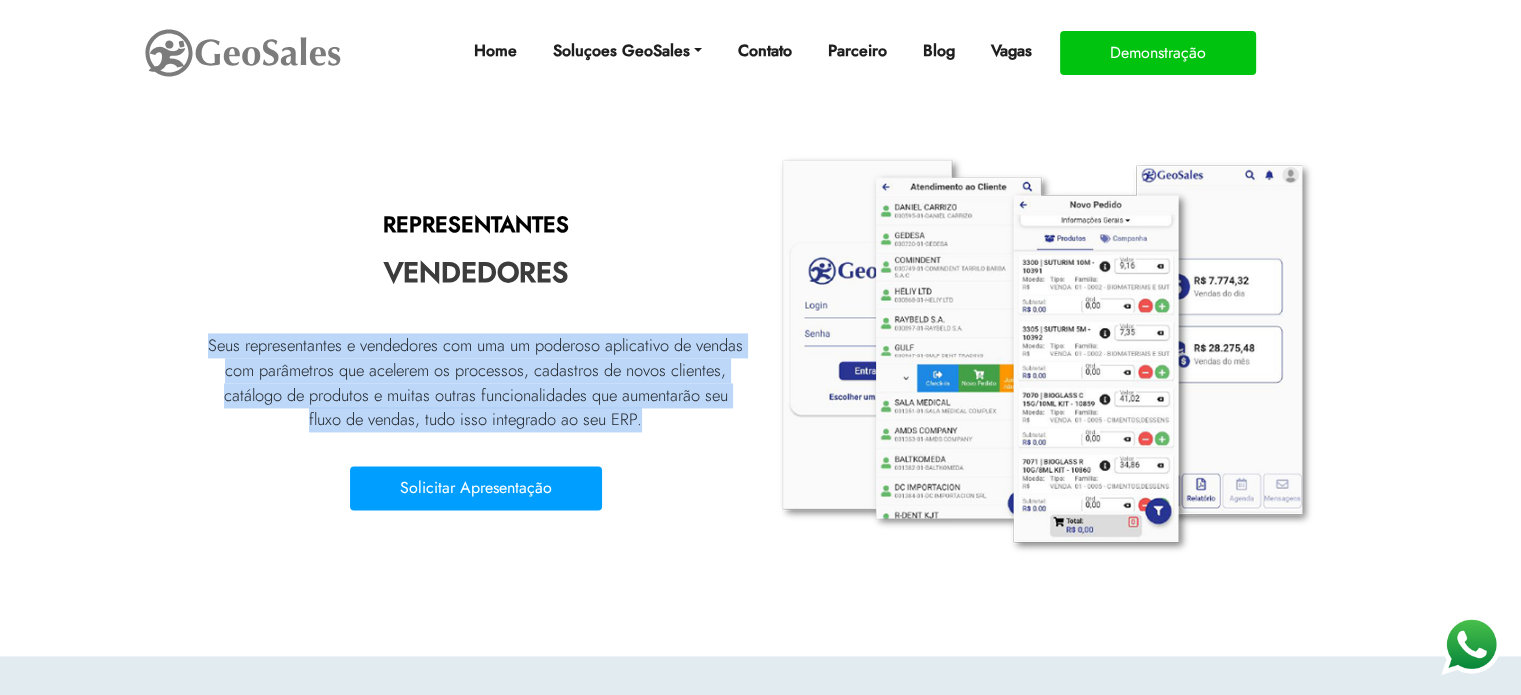 click on "Seus representantes e vendedores com uma um poderoso aplicativo de vendas com parâmetros que acelerem os processos, cadastros de novos clientes, catálogo de produtos e muitas outras funcionalidades que aumentarão seu fluxo de vendas, tudo isso integrado ao seu ERP." at bounding box center (476, 382) 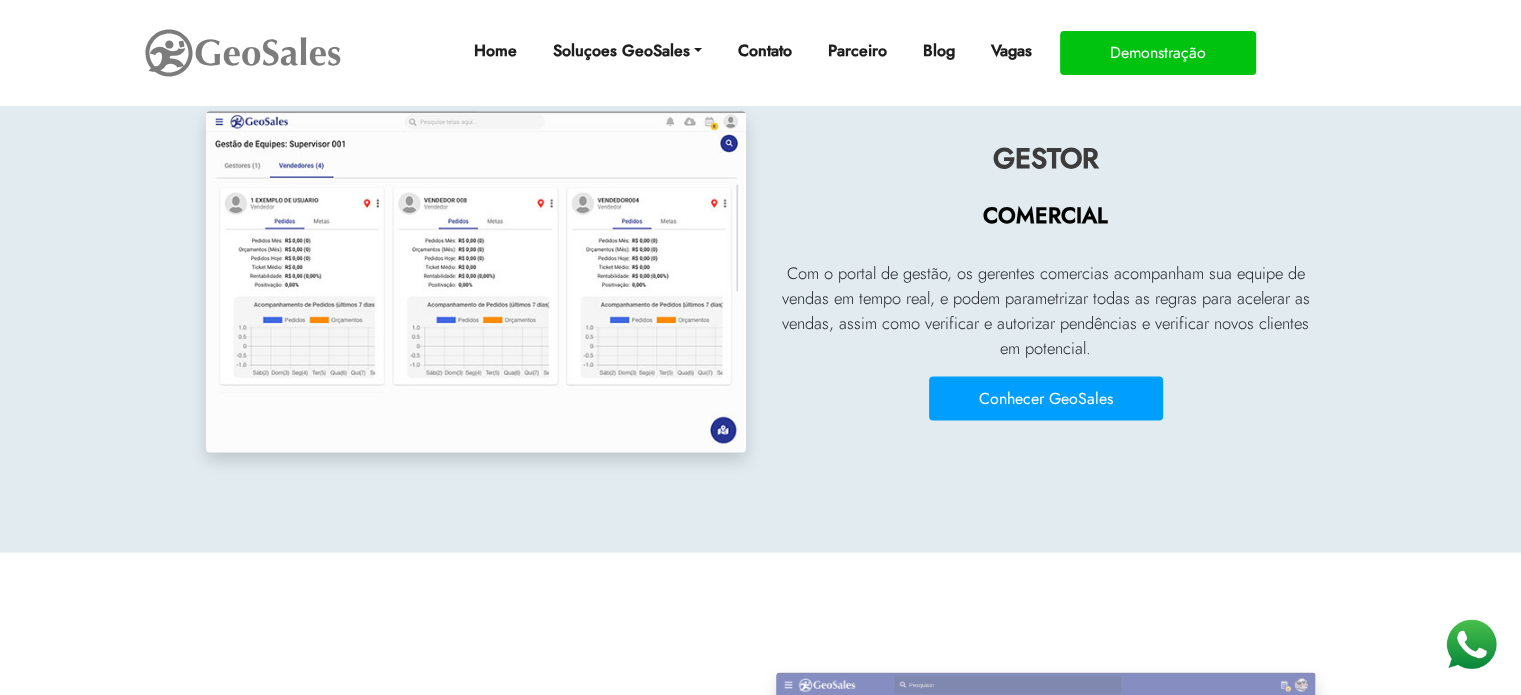 scroll, scrollTop: 3500, scrollLeft: 0, axis: vertical 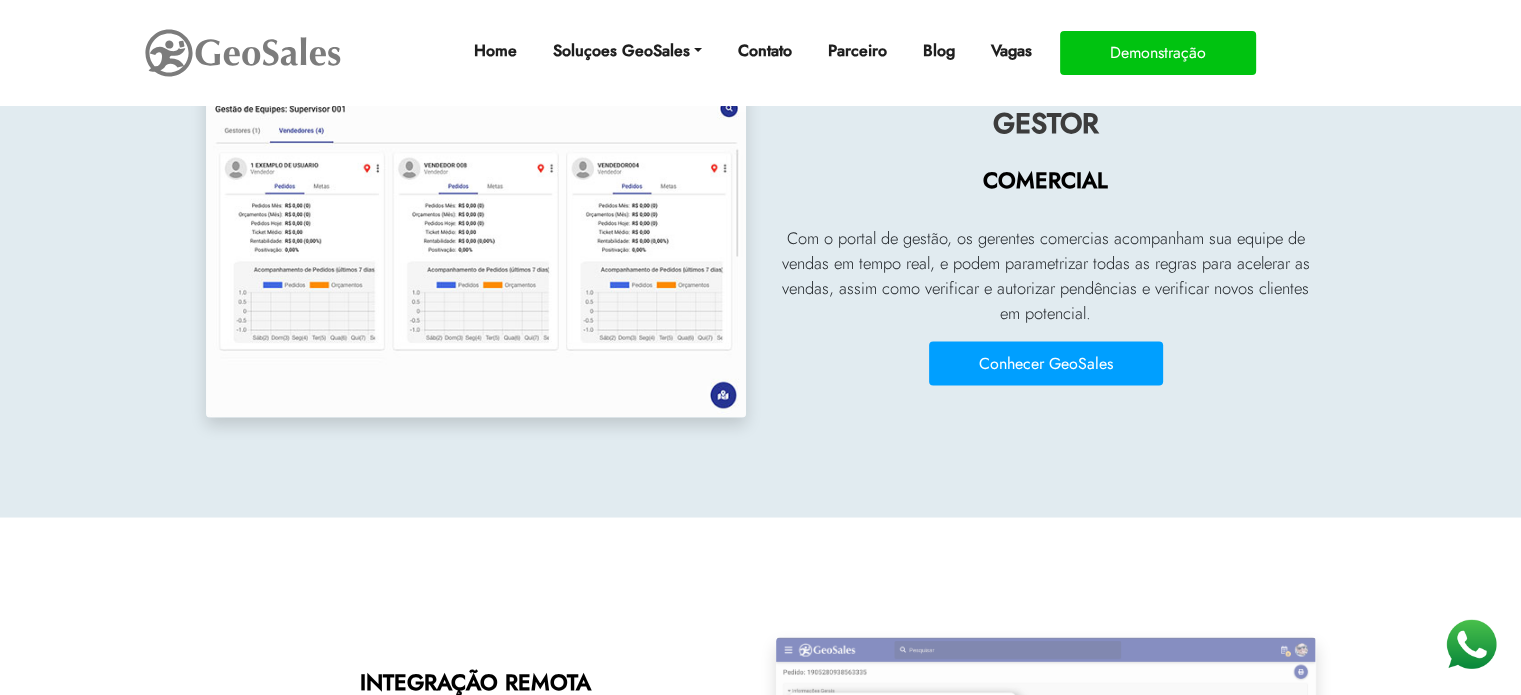 click on "Com o portal de gestão, os gerentes comercias acompanham sua equipe de vendas em tempo real, e podem parametrizar todas as regras para acelerar as vendas, assim como verificar e autorizar pendências e verificar novos clientes em potencial." at bounding box center (1046, 275) 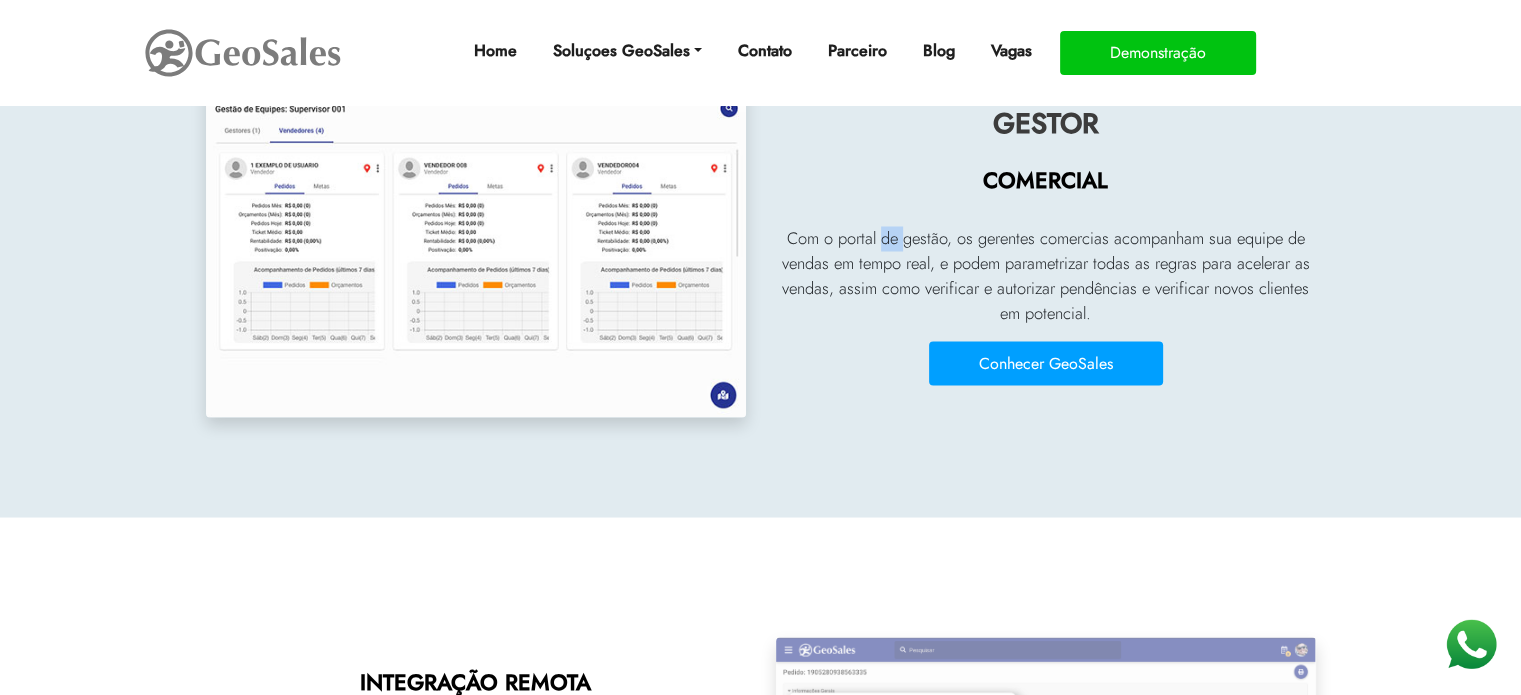 click on "Com o portal de gestão, os gerentes comercias acompanham sua equipe de vendas em tempo real, e podem parametrizar todas as regras para acelerar as vendas, assim como verificar e autorizar pendências e verificar novos clientes em potencial." at bounding box center [1046, 275] 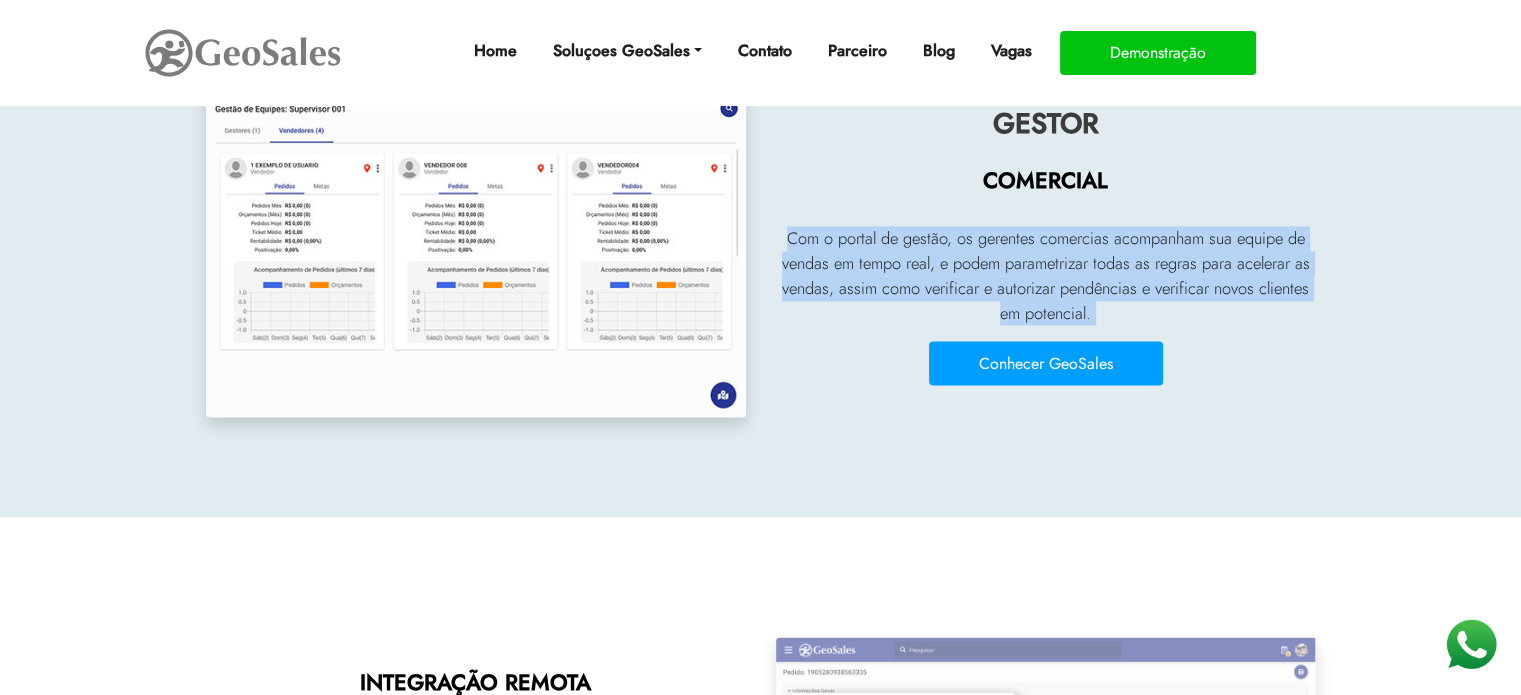 click on "Com o portal de gestão, os gerentes comercias acompanham sua equipe de vendas em tempo real, e podem parametrizar todas as regras para acelerar as vendas, assim como verificar e autorizar pendências e verificar novos clientes em potencial." at bounding box center (1046, 275) 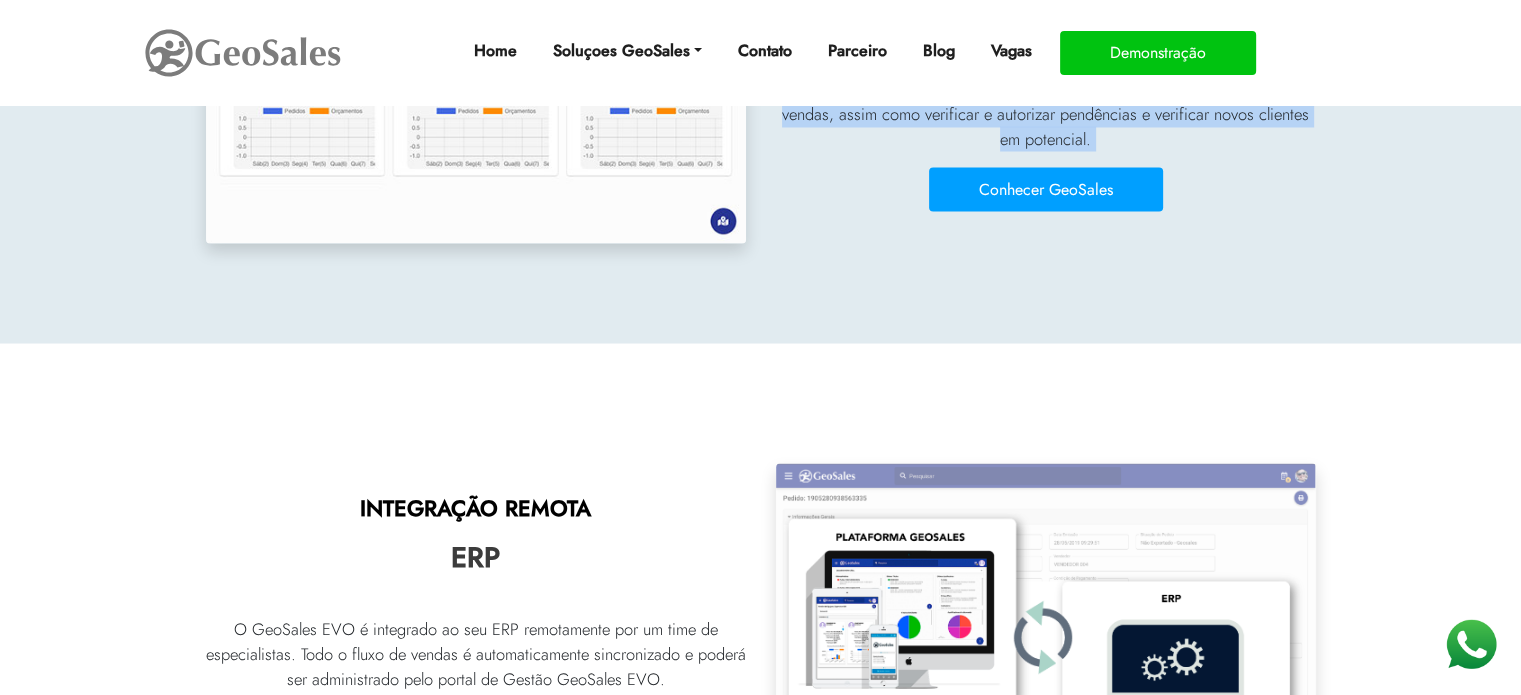 scroll, scrollTop: 3900, scrollLeft: 0, axis: vertical 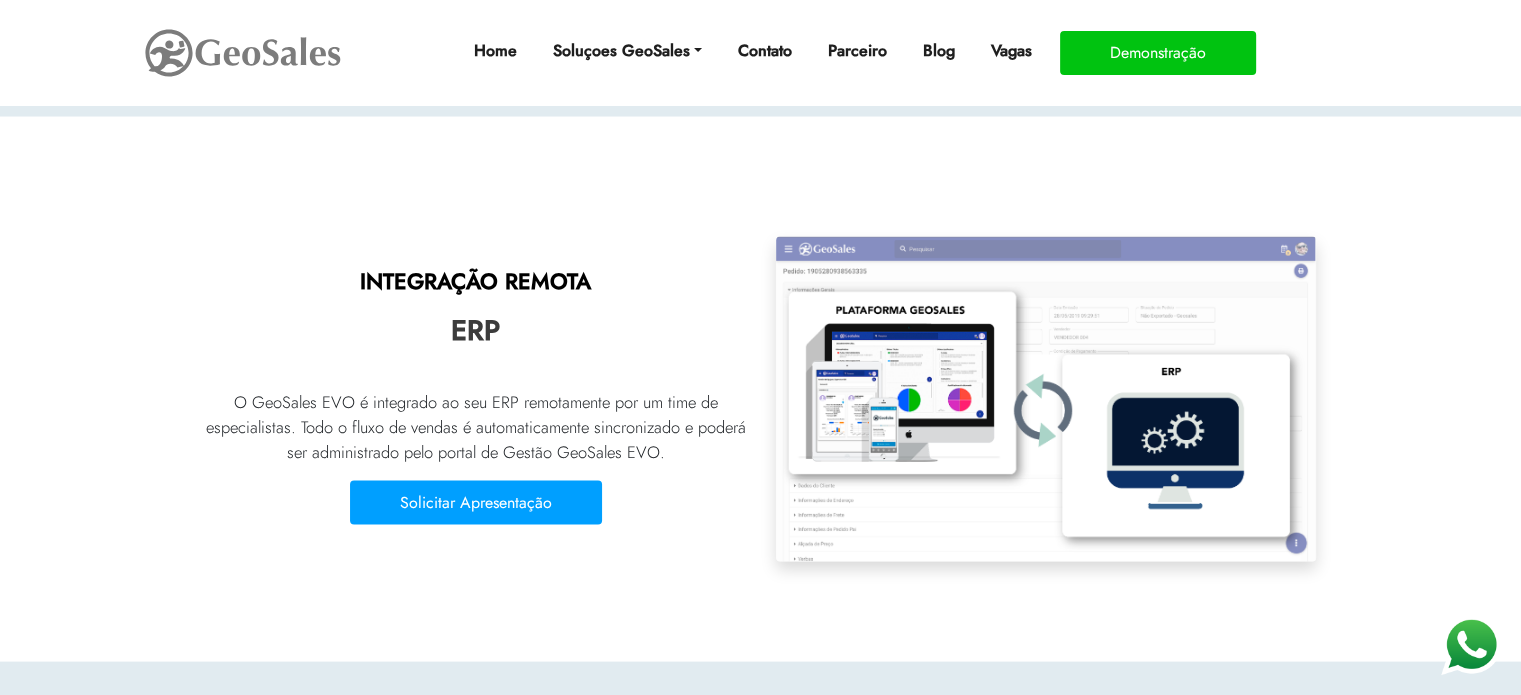 click on "O GeoSales EVO é integrado ao seu ERP remotamente por um time de especialistas. Todo o fluxo de vendas é automaticamente sincronizado e poderá ser administrado pelo portal de Gestão GeoSales EVO." at bounding box center [476, 427] 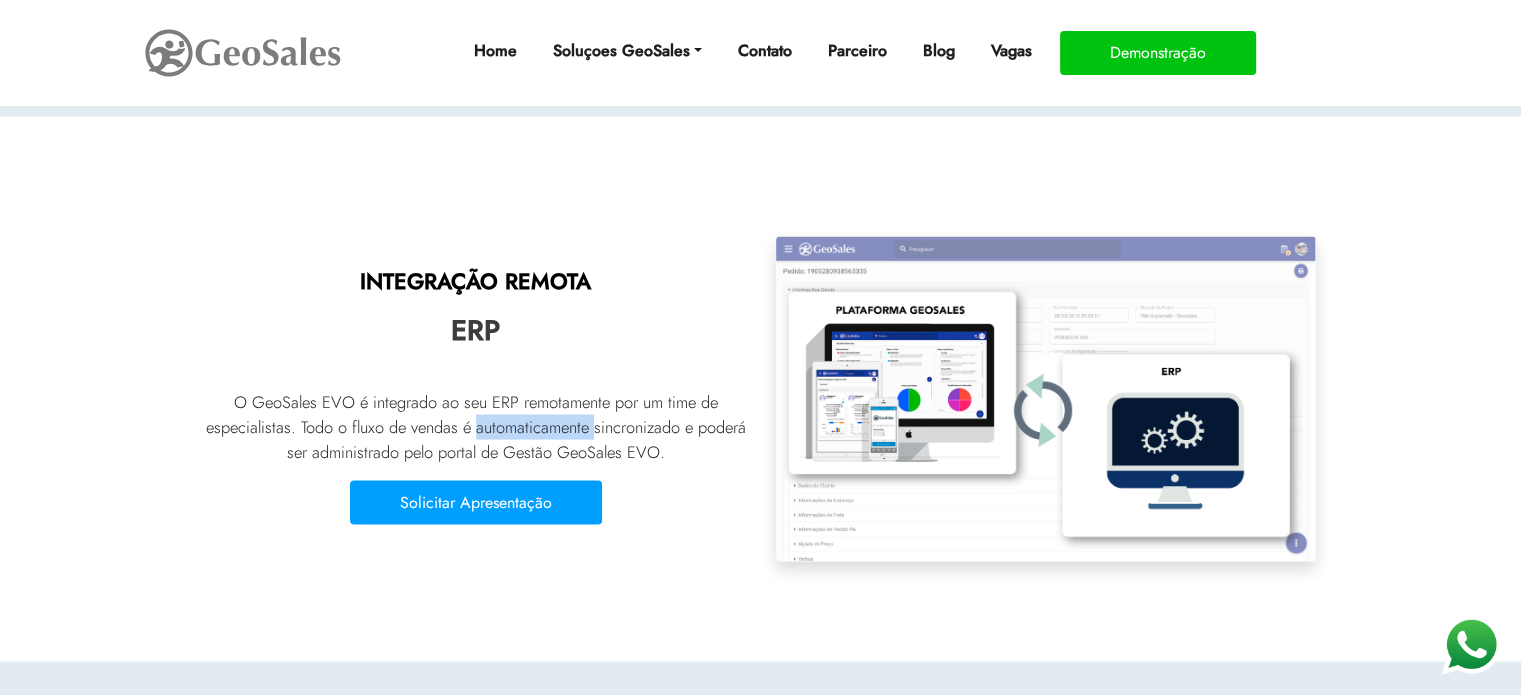click on "O GeoSales EVO é integrado ao seu ERP remotamente por um time de especialistas. Todo o fluxo de vendas é automaticamente sincronizado e poderá ser administrado pelo portal de Gestão GeoSales EVO." at bounding box center [476, 427] 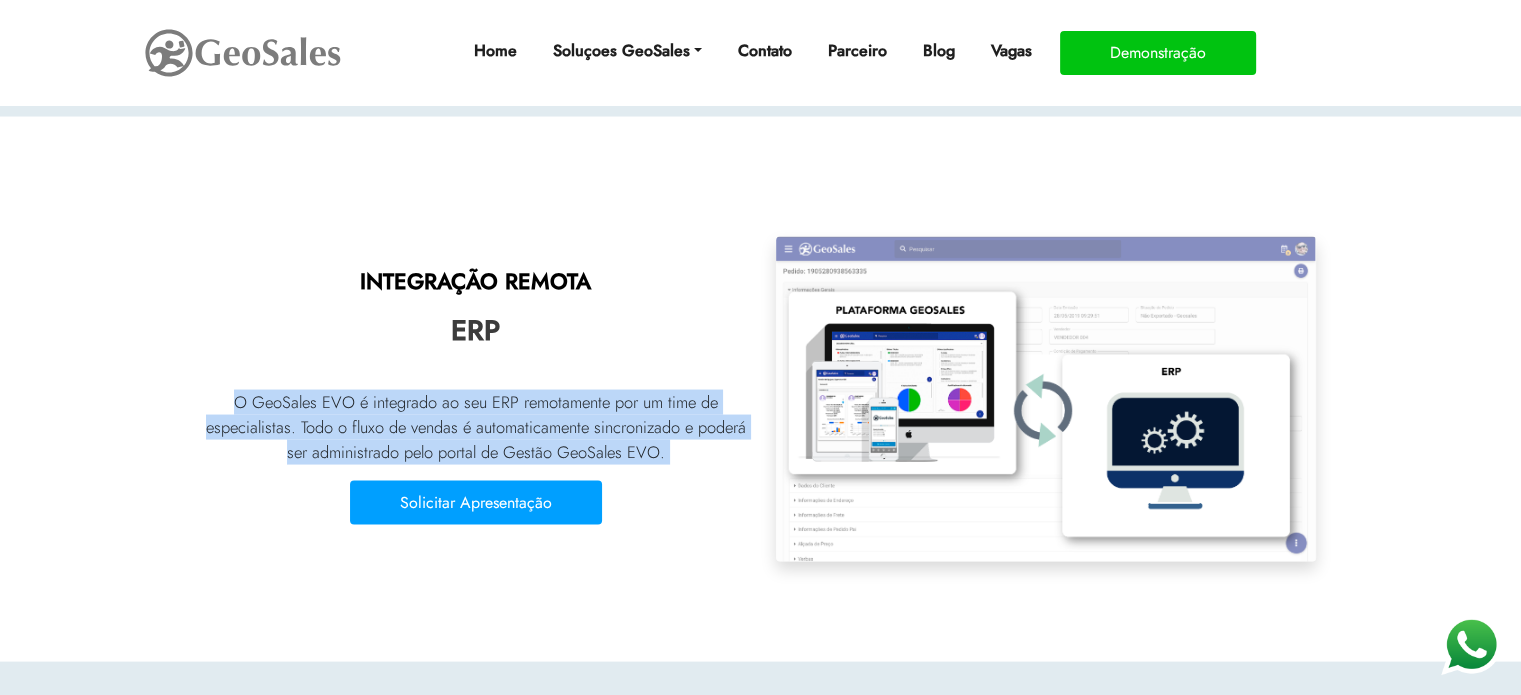 click on "O GeoSales EVO é integrado ao seu ERP remotamente por um time de especialistas. Todo o fluxo de vendas é automaticamente sincronizado e poderá ser administrado pelo portal de Gestão GeoSales EVO." at bounding box center (476, 427) 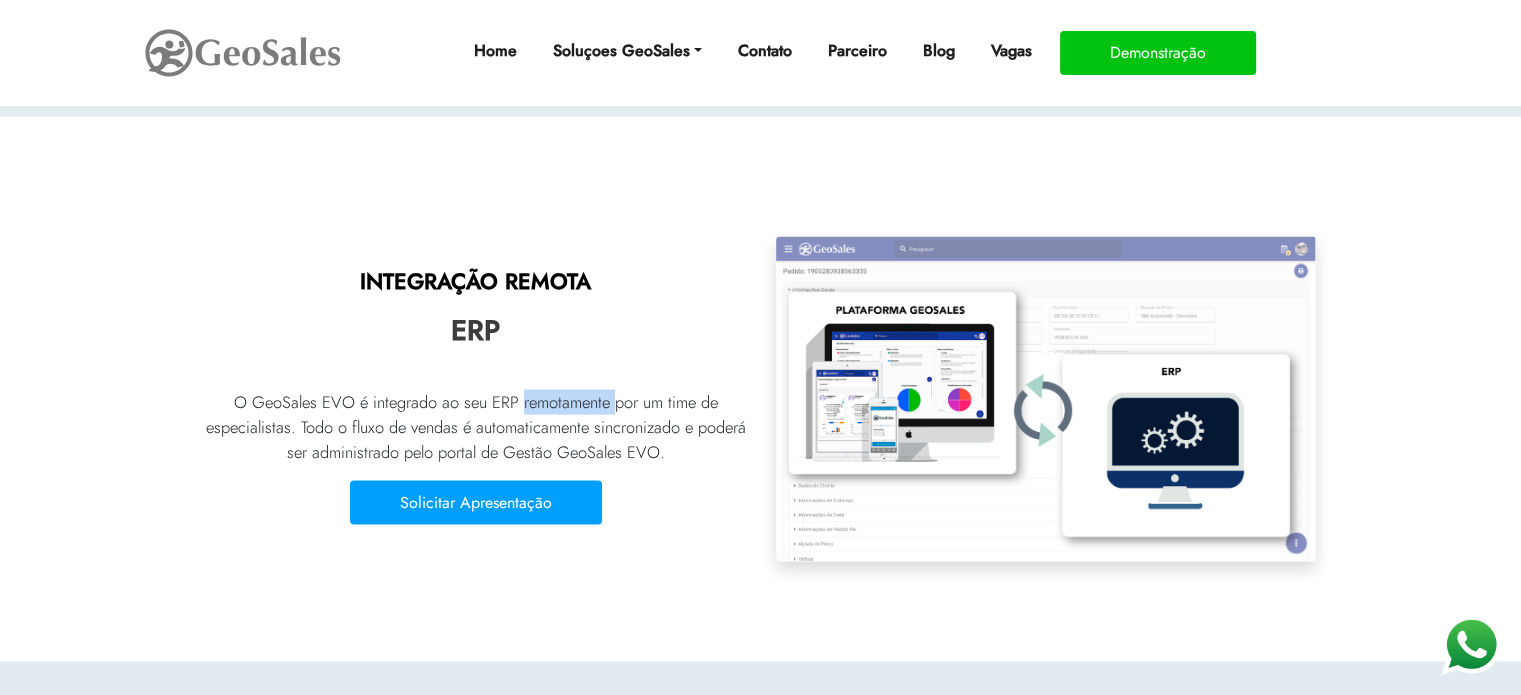click on "O GeoSales EVO é integrado ao seu ERP remotamente por um time de especialistas. Todo o fluxo de vendas é automaticamente sincronizado e poderá ser administrado pelo portal de Gestão GeoSales EVO." at bounding box center (476, 427) 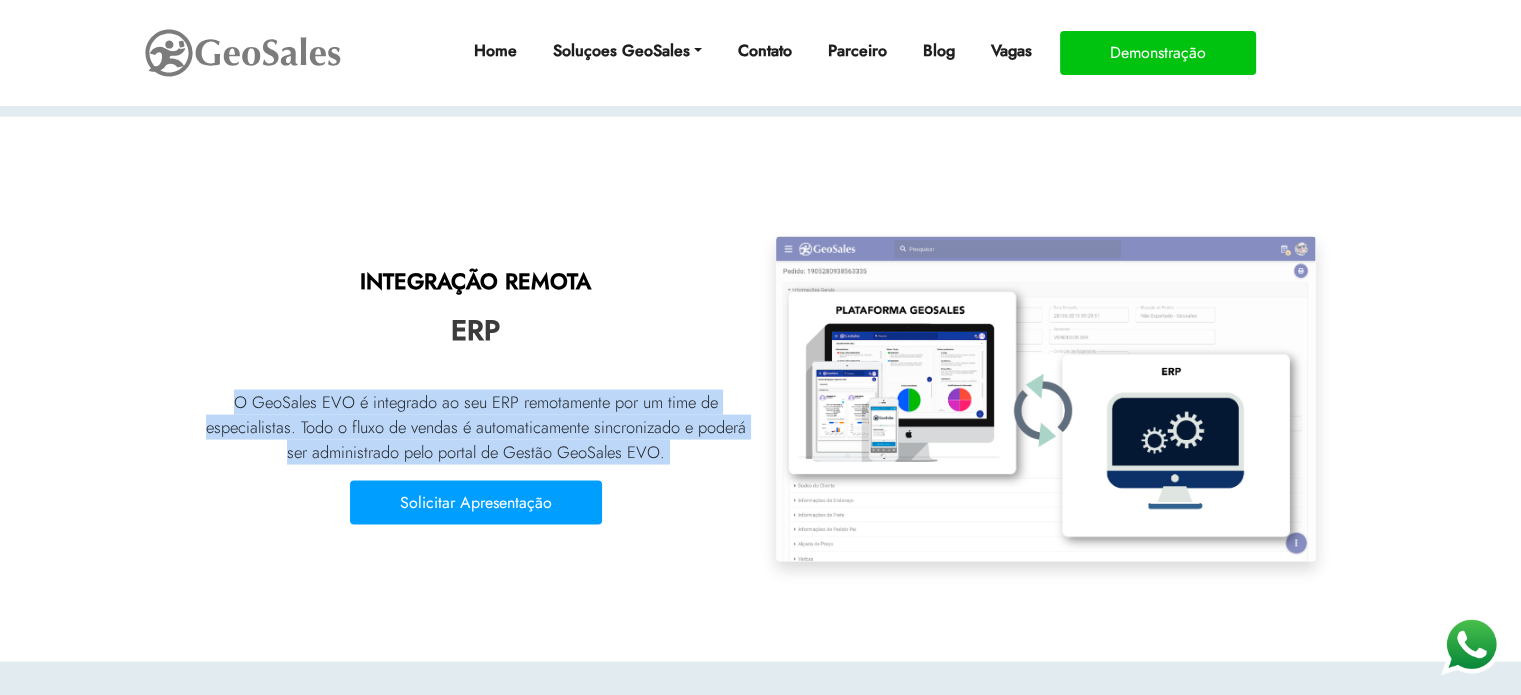 click on "O GeoSales EVO é integrado ao seu ERP remotamente por um time de especialistas. Todo o fluxo de vendas é automaticamente sincronizado e poderá ser administrado pelo portal de Gestão GeoSales EVO." at bounding box center [476, 427] 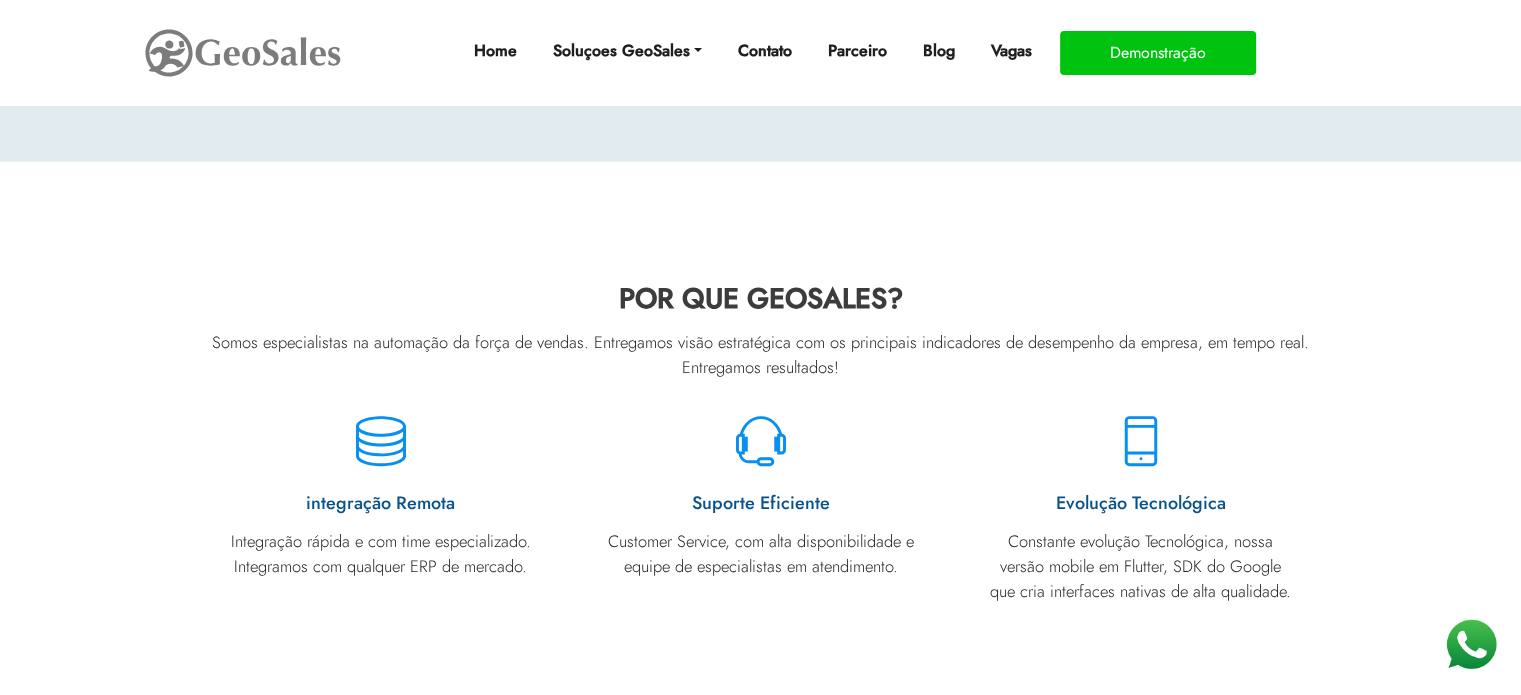 scroll, scrollTop: 5300, scrollLeft: 0, axis: vertical 